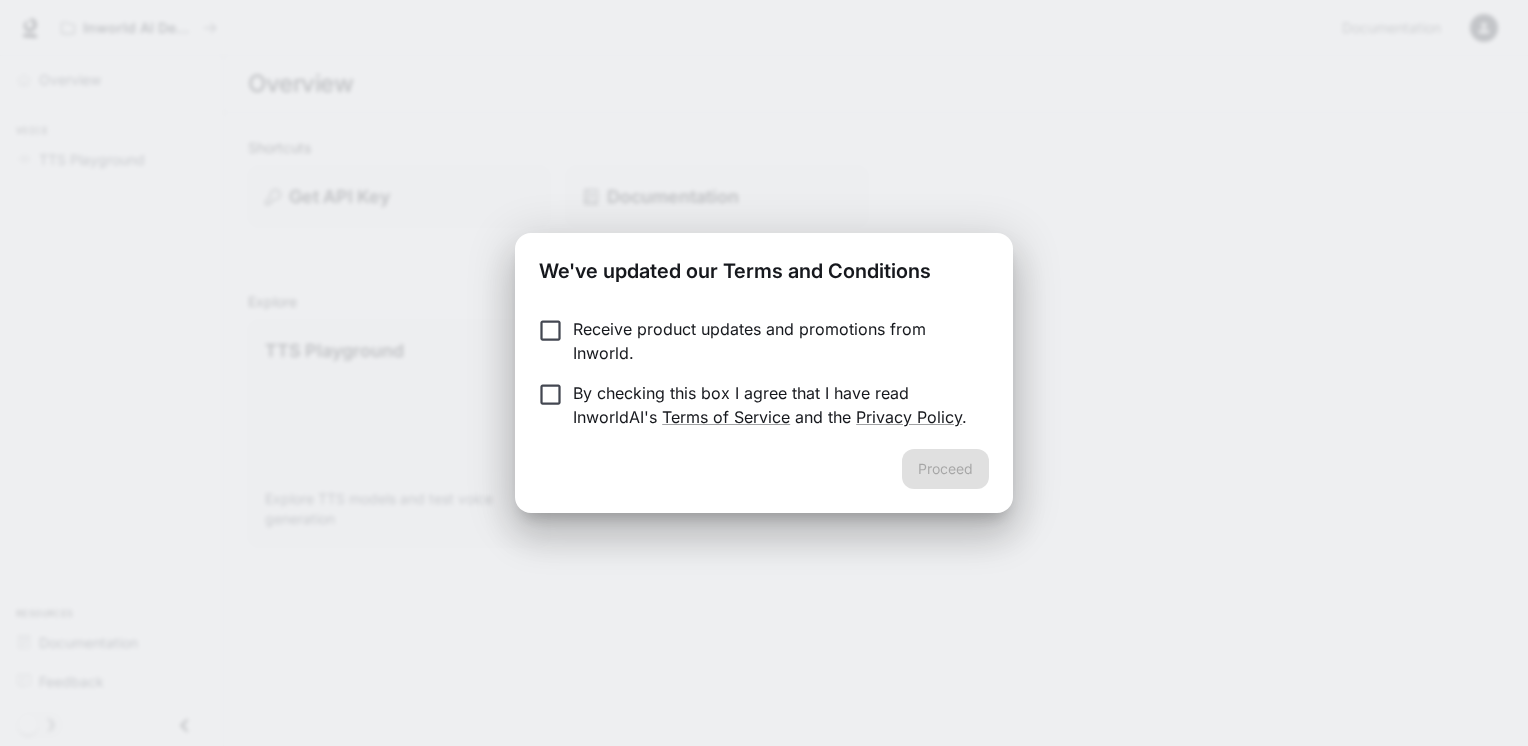scroll, scrollTop: 0, scrollLeft: 0, axis: both 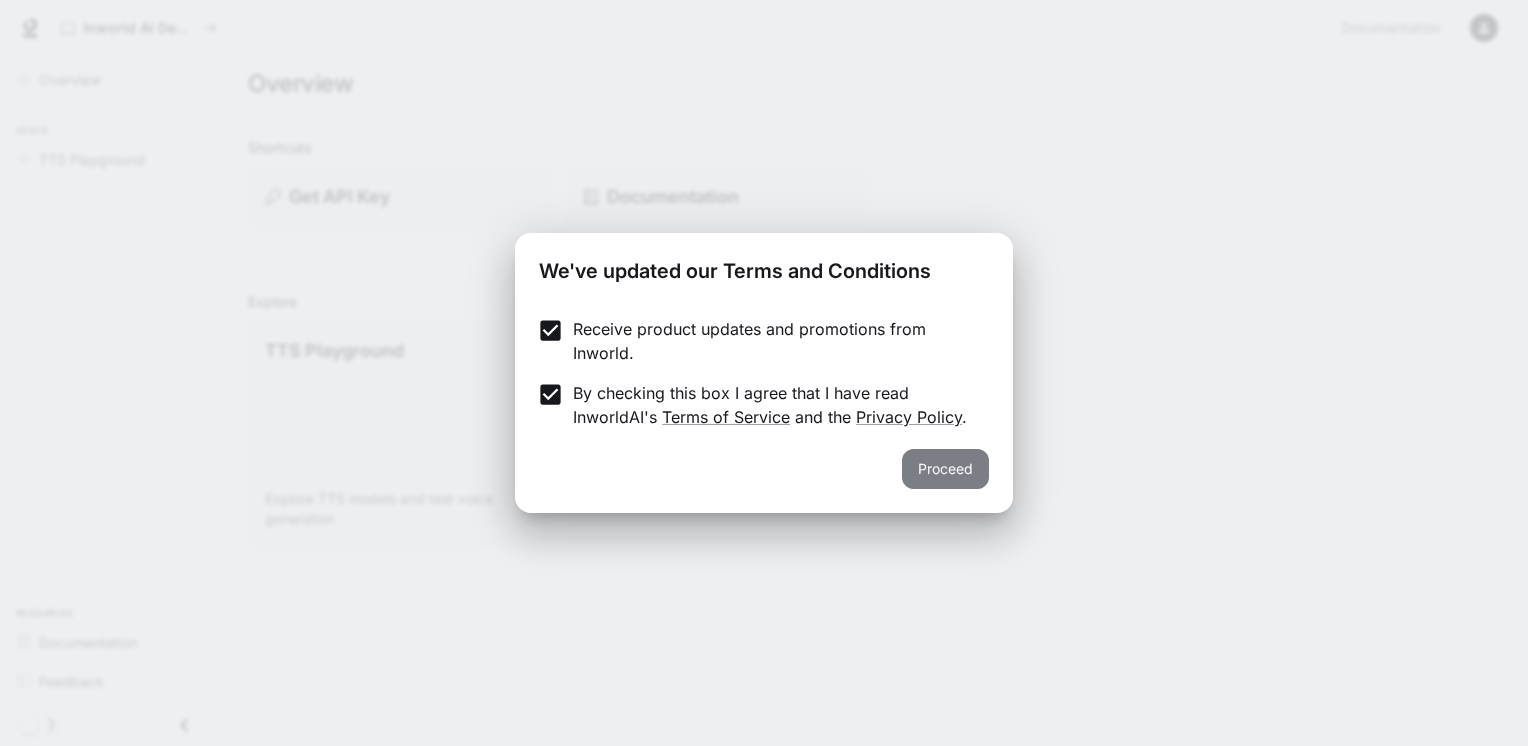 click on "Proceed" at bounding box center [945, 469] 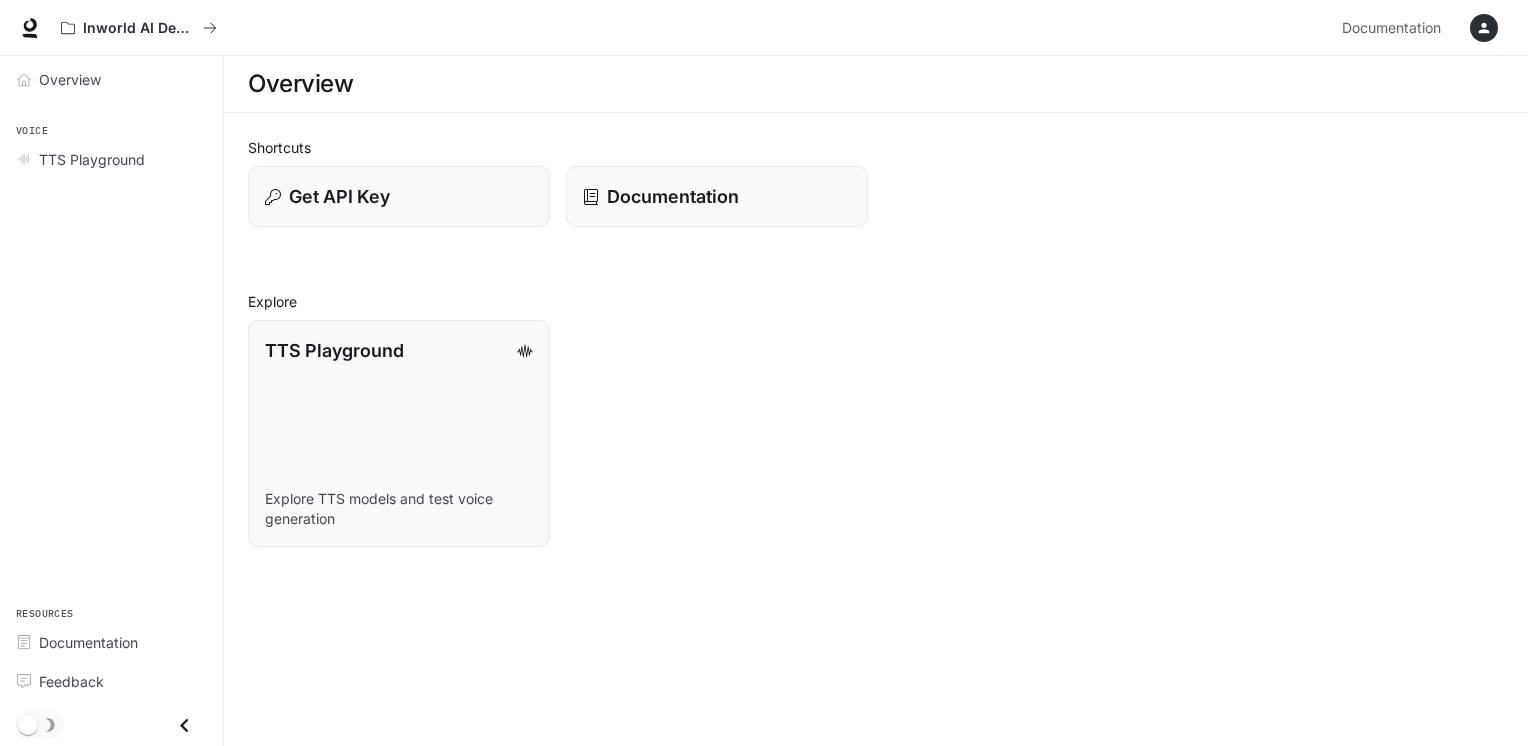 click on "TTS Playground Explore TTS models and test voice generation" at bounding box center [868, 188] 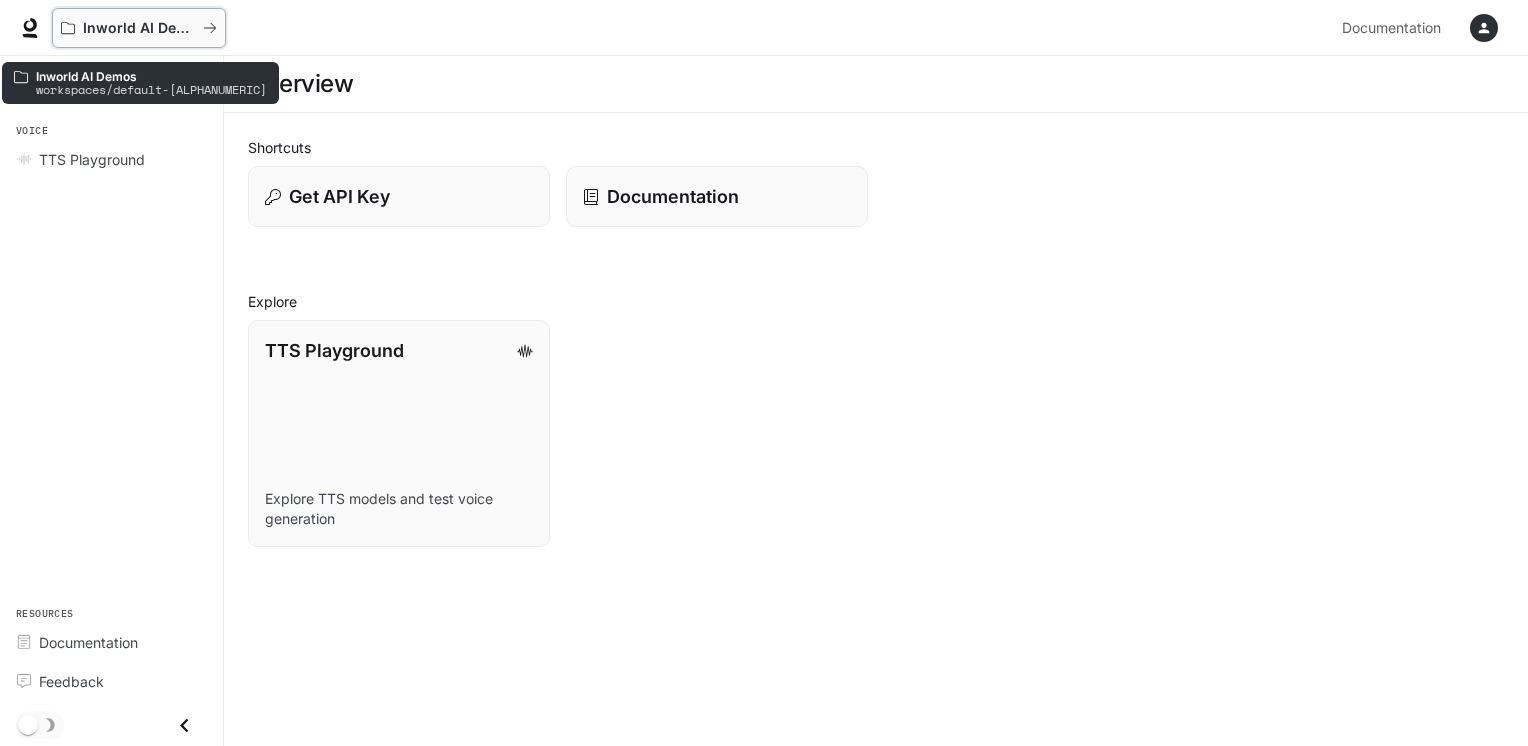 click on "Inworld AI Demos" at bounding box center [139, 28] 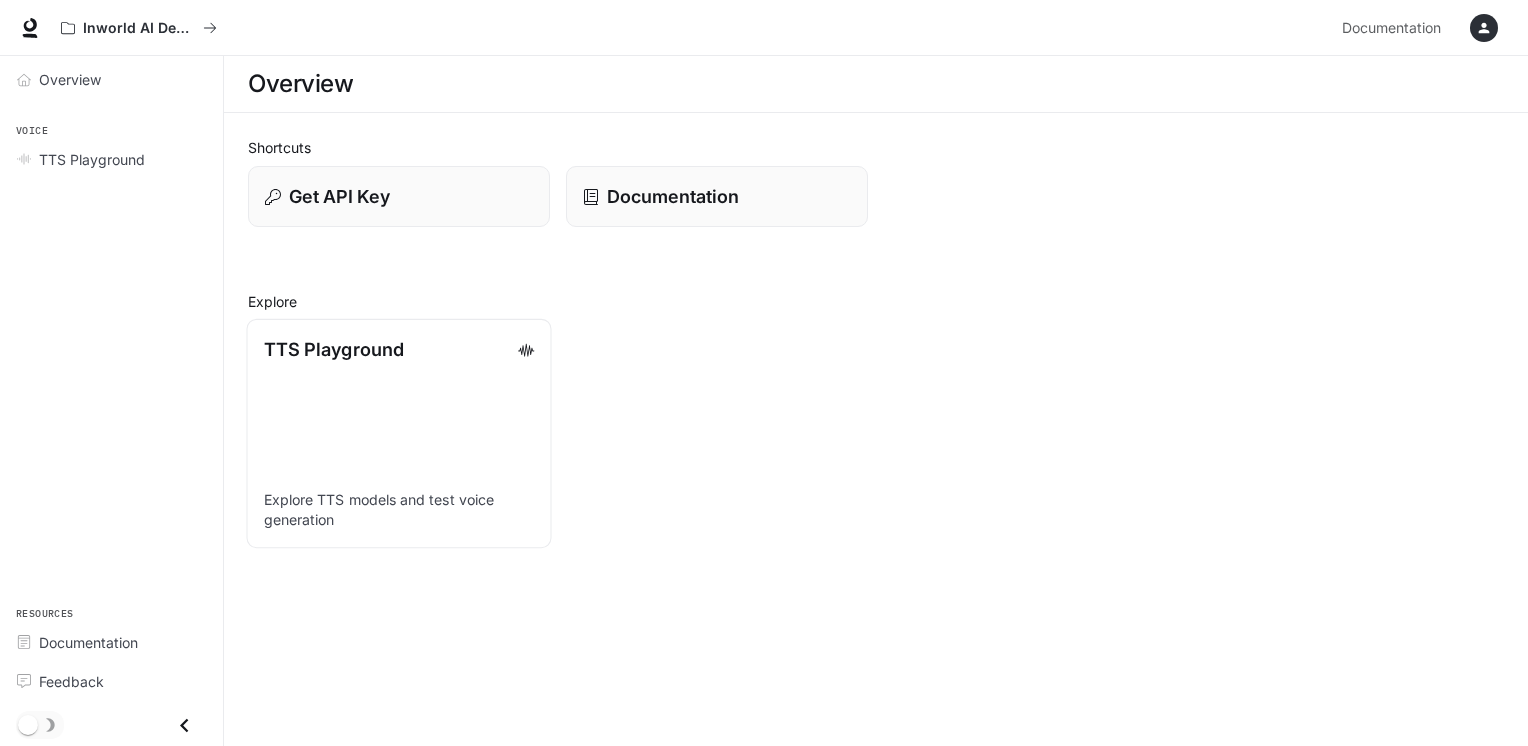 click on "TTS Playground Explore TTS models and test voice generation" at bounding box center (398, 433) 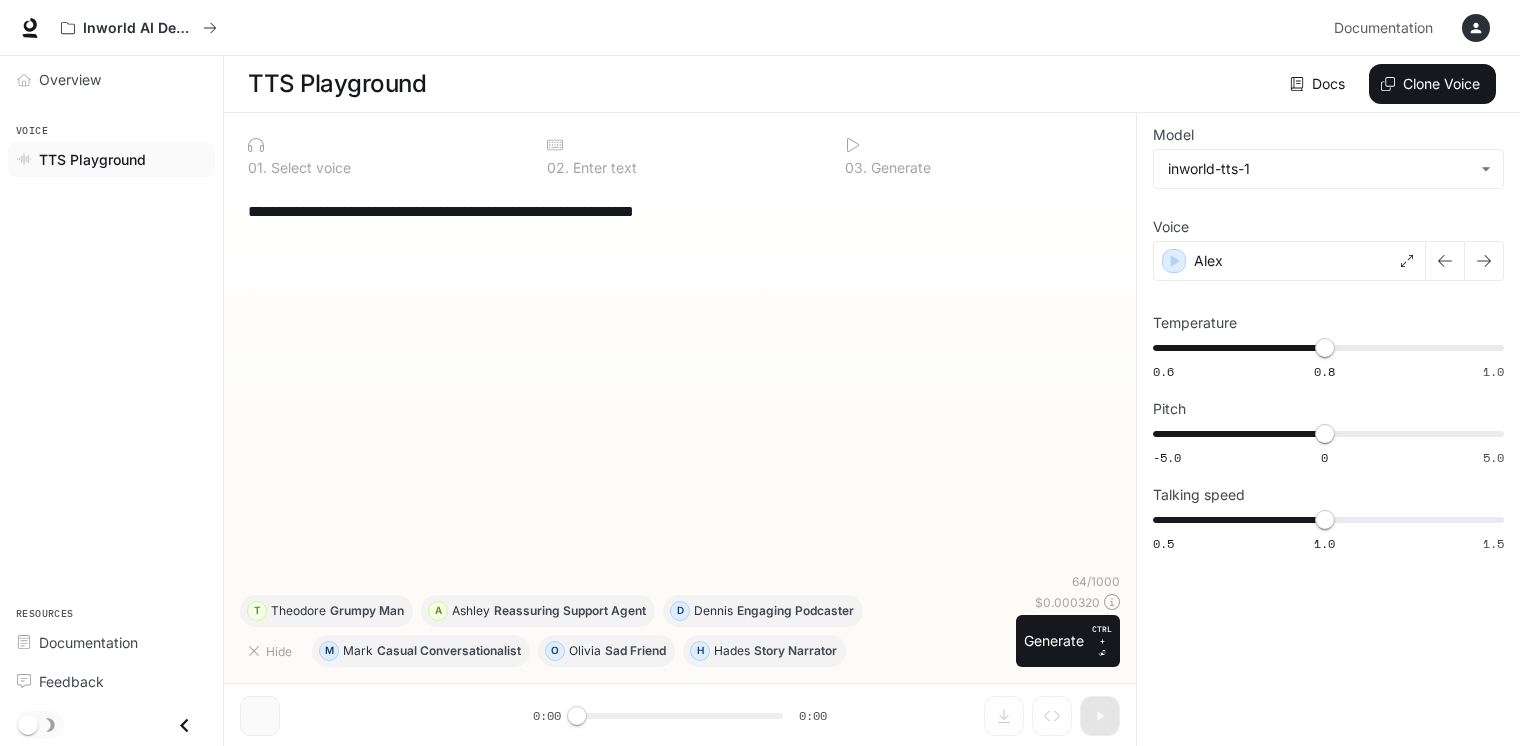 click at bounding box center [1476, 28] 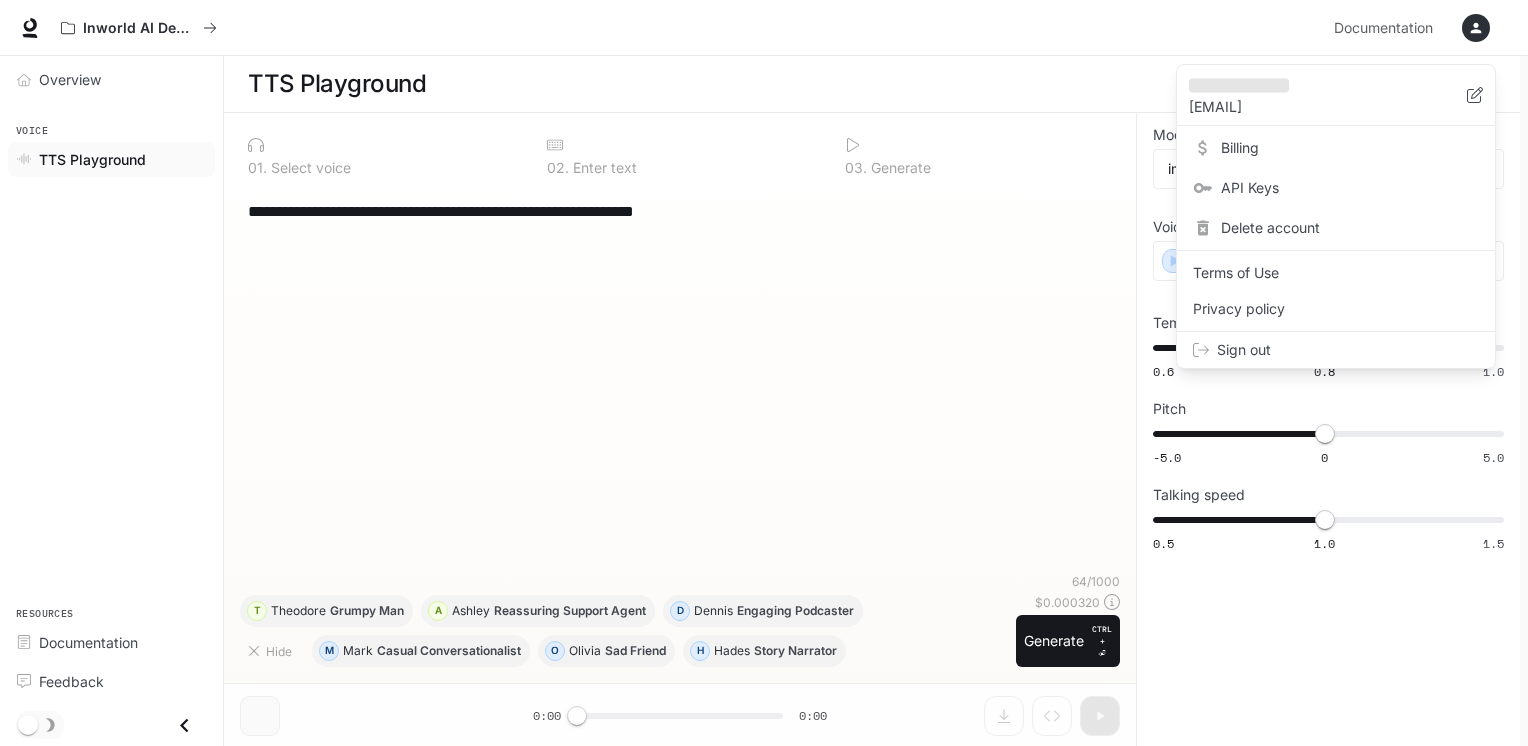 click at bounding box center [764, 373] 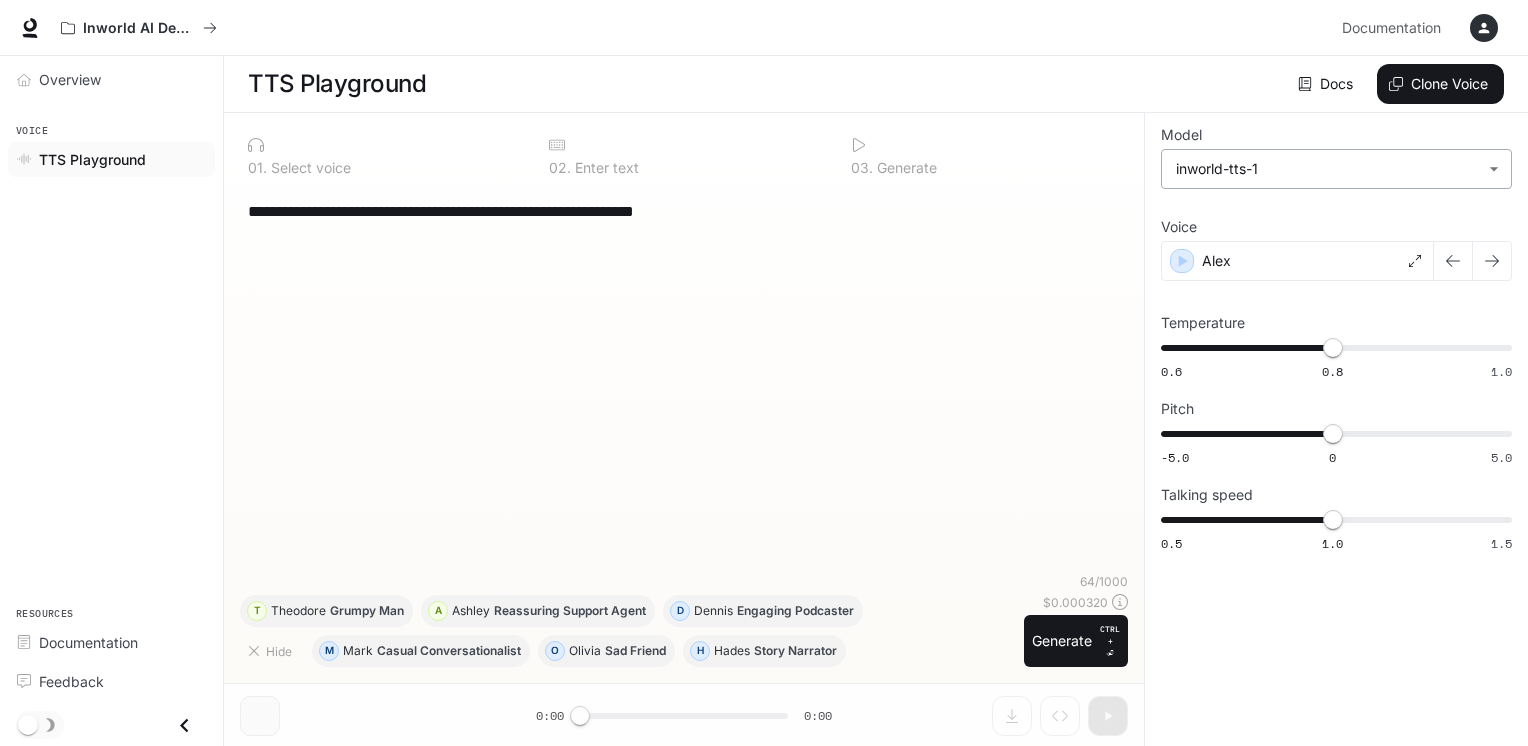 click on "**********" at bounding box center [764, 373] 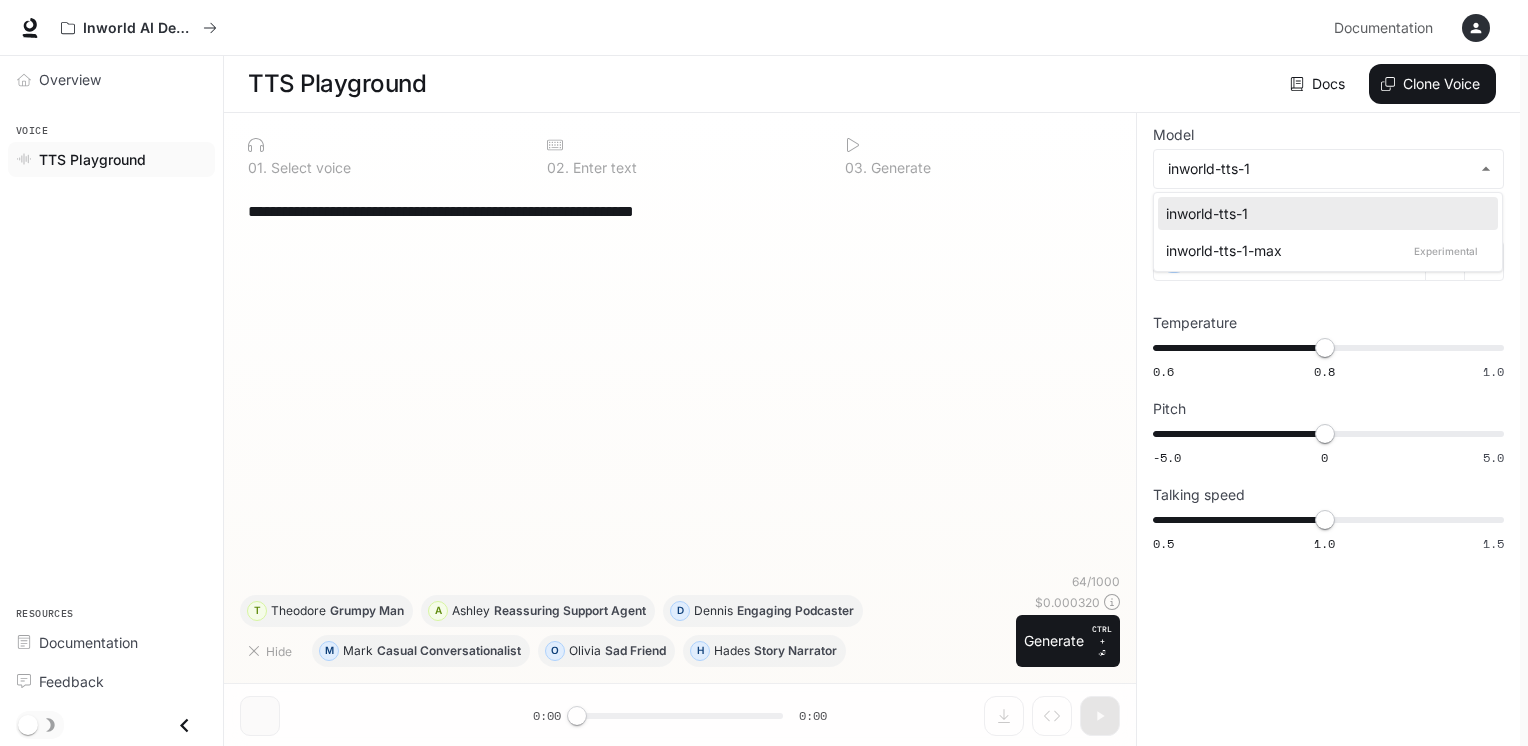 click at bounding box center [764, 373] 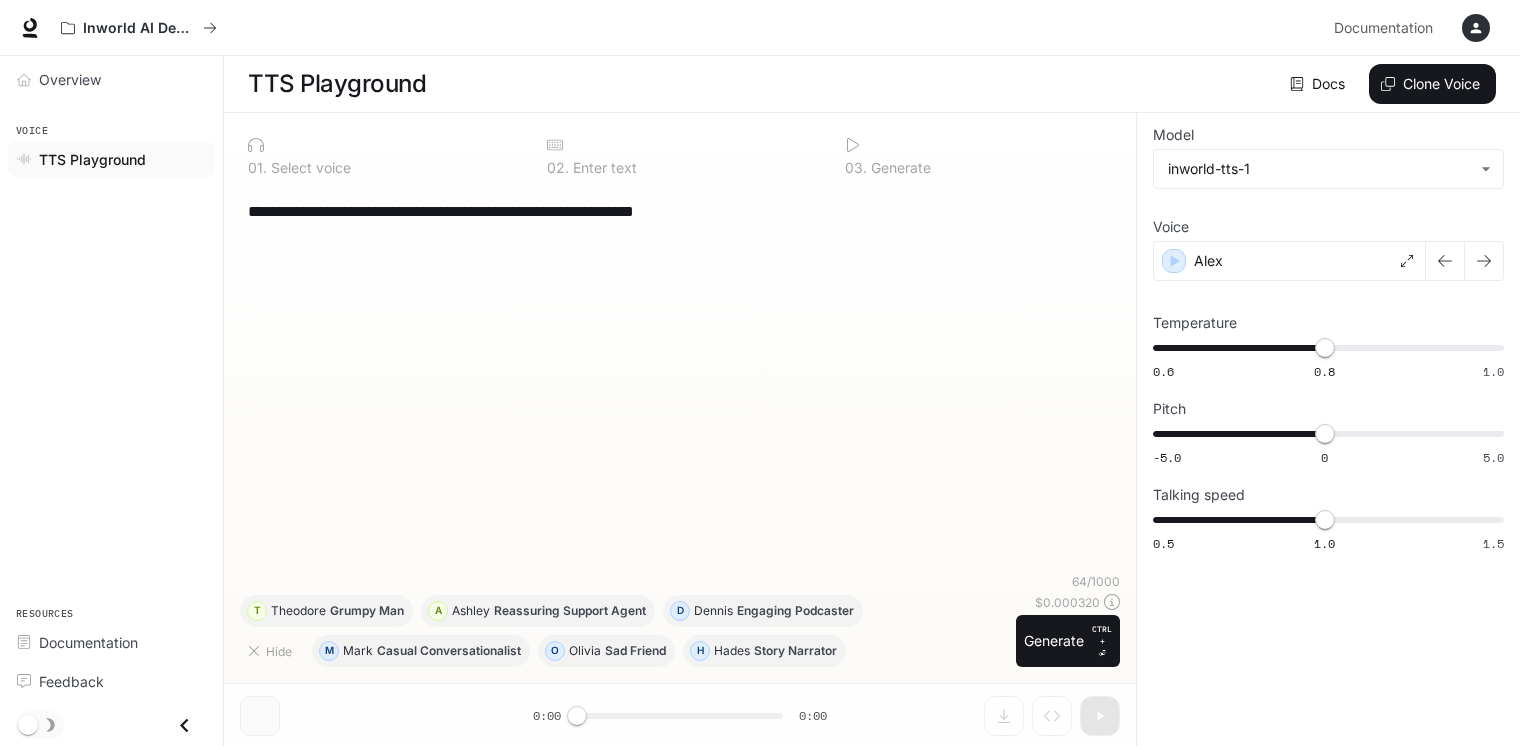 click at bounding box center [1476, 28] 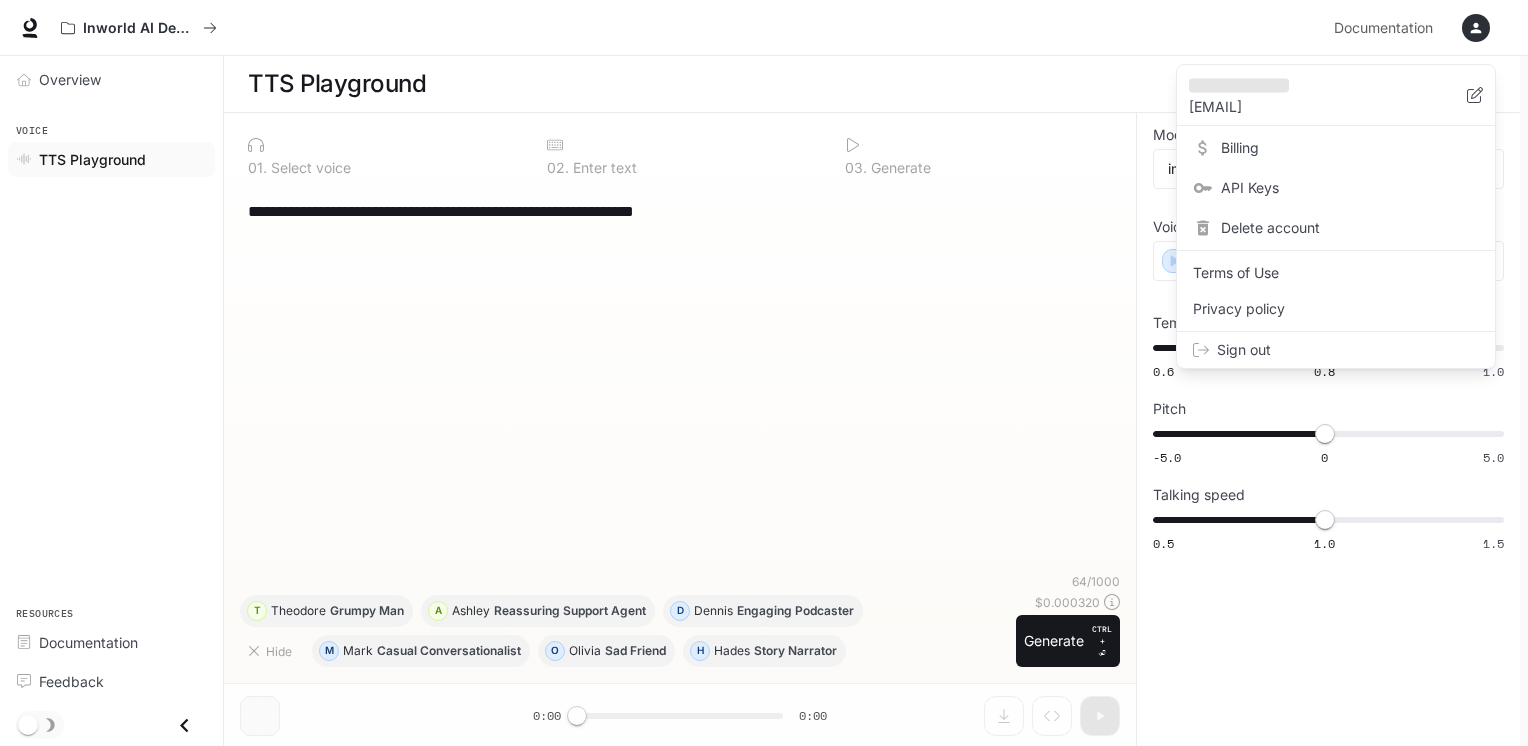 click on "Sign out" at bounding box center (1348, 350) 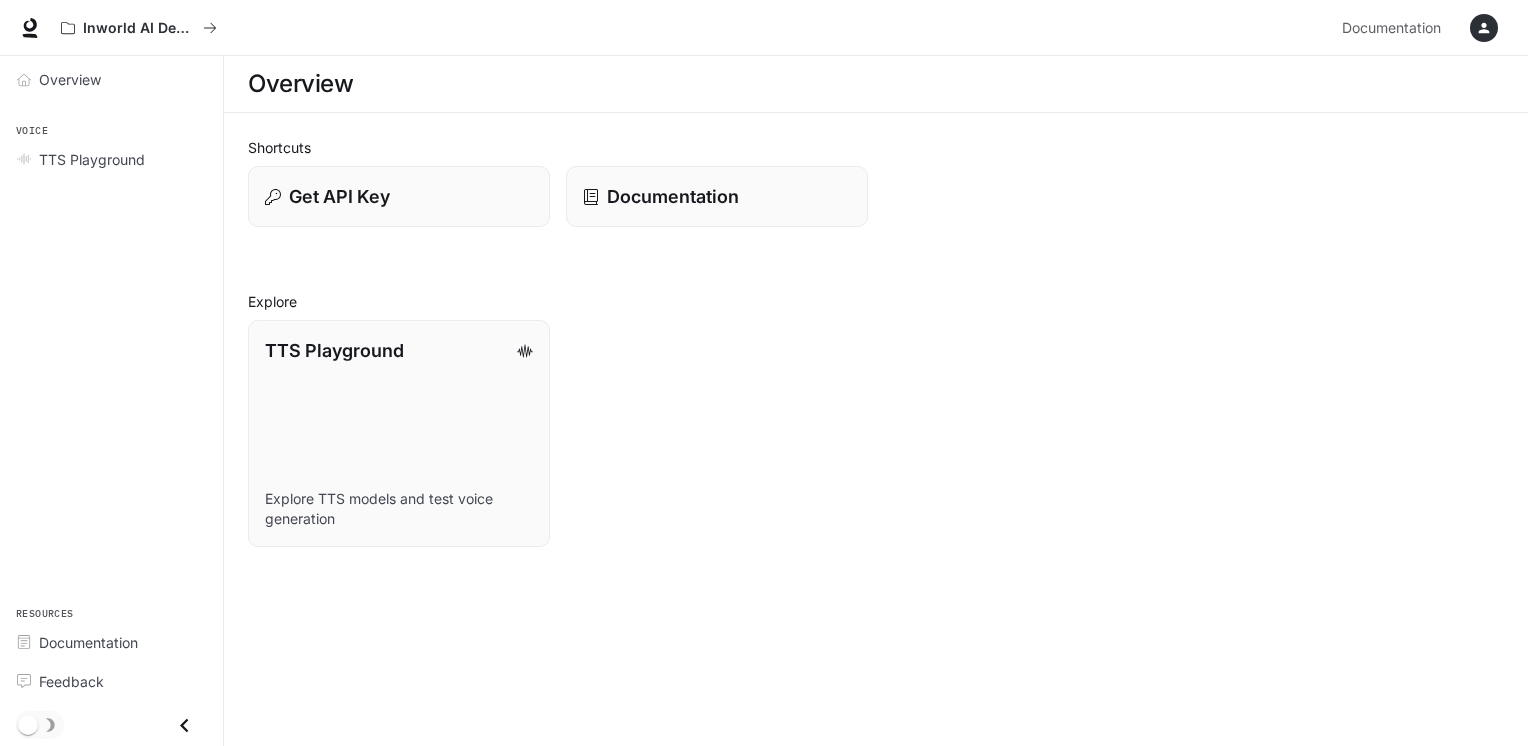 scroll, scrollTop: 0, scrollLeft: 0, axis: both 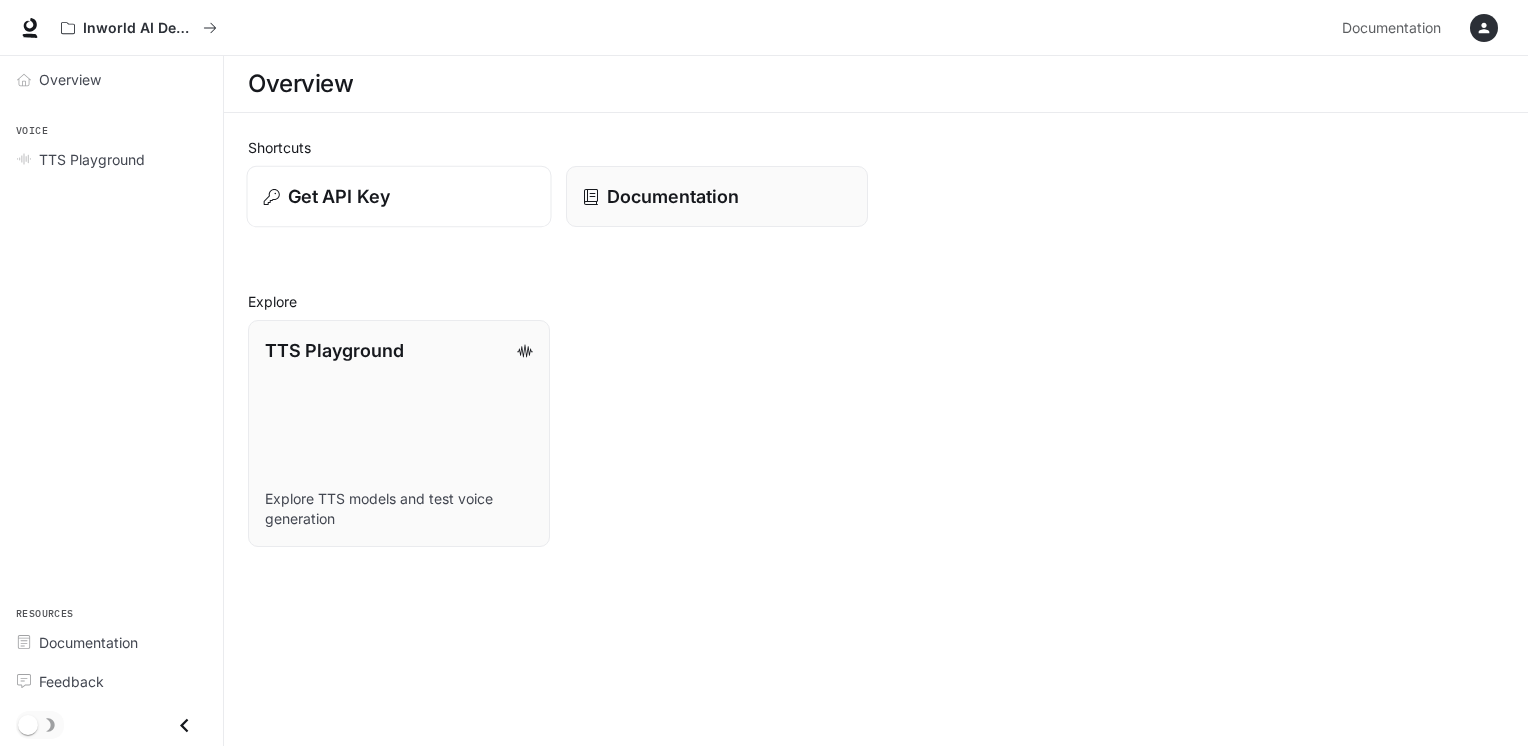 click on "Get API Key" at bounding box center [399, 196] 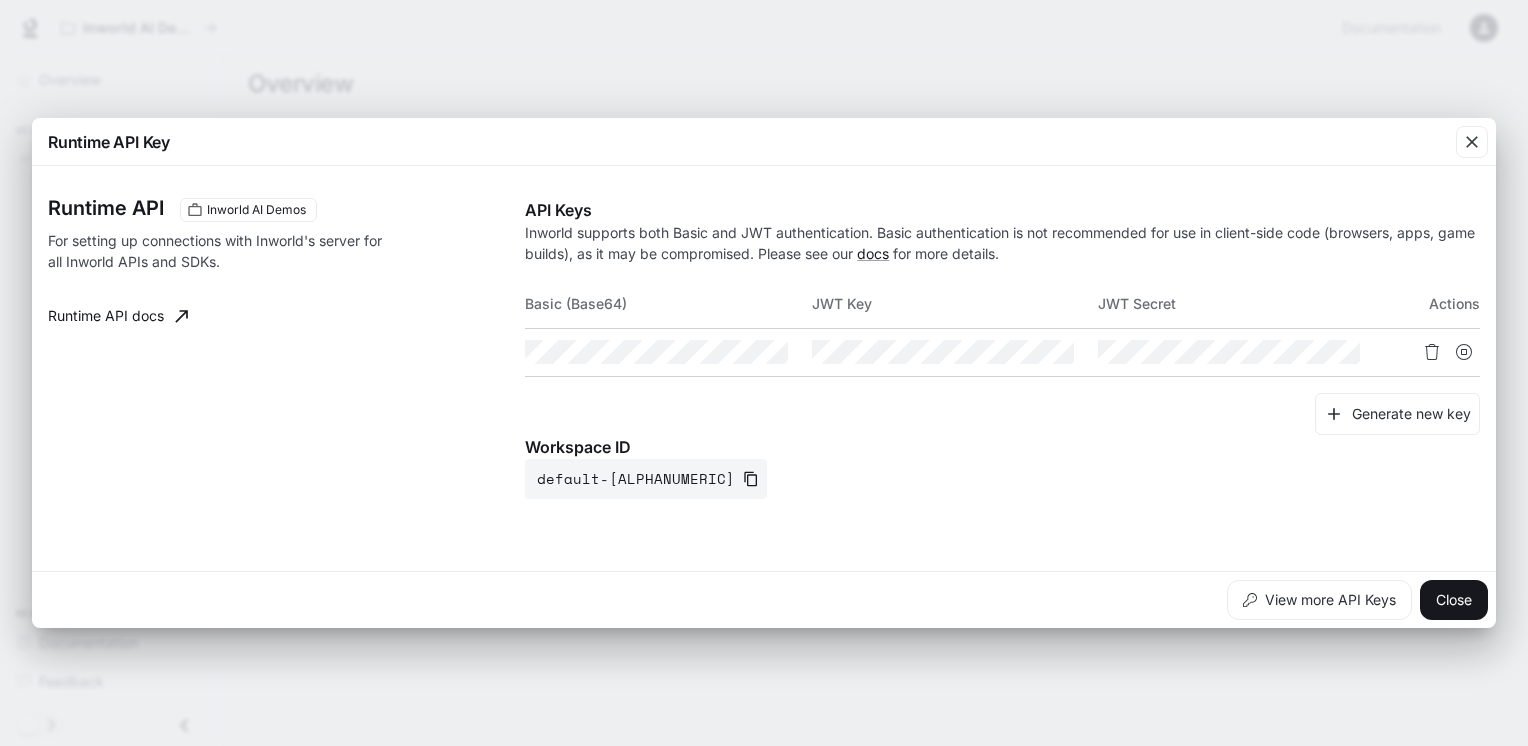 click on "Runtime API Key" at bounding box center (764, 142) 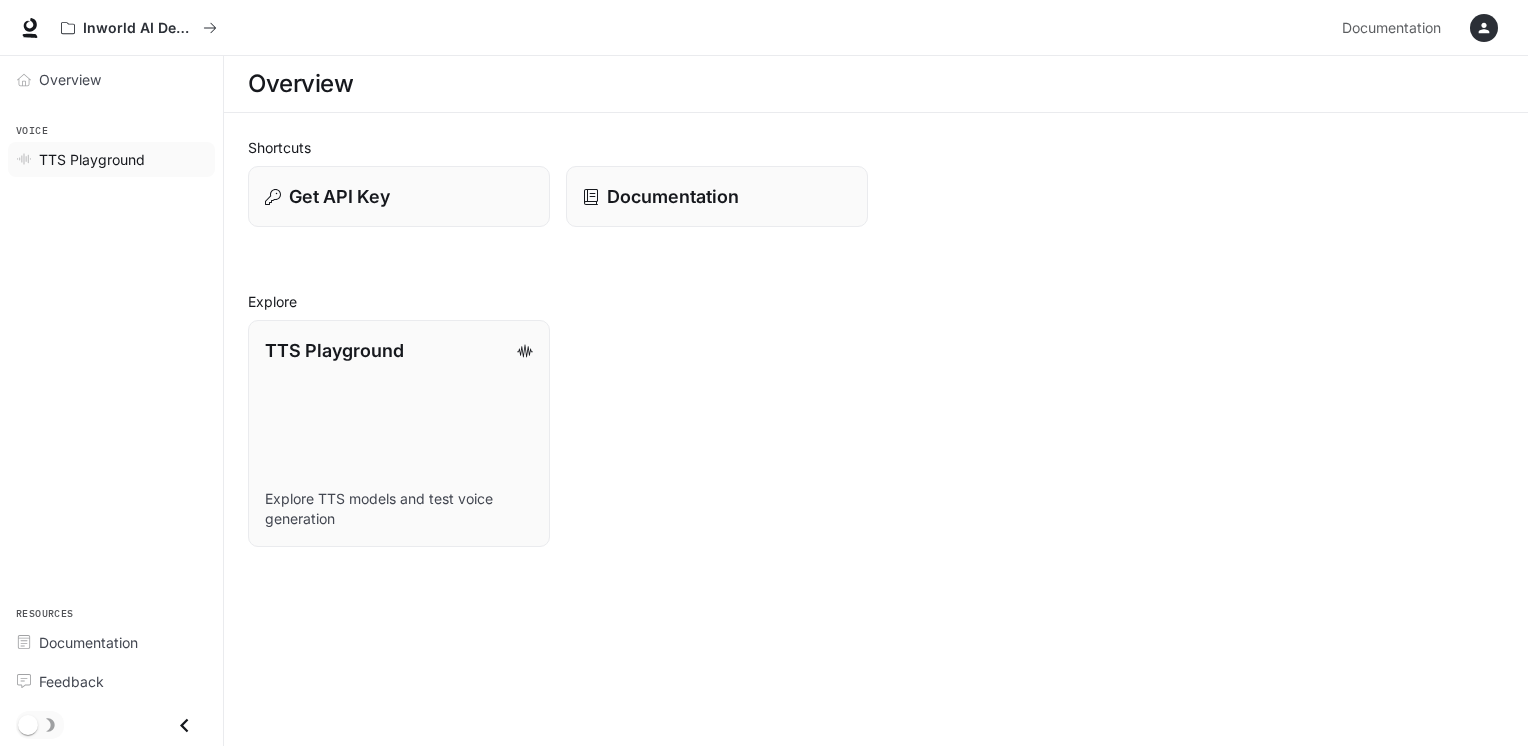 click on "TTS Playground" at bounding box center [92, 159] 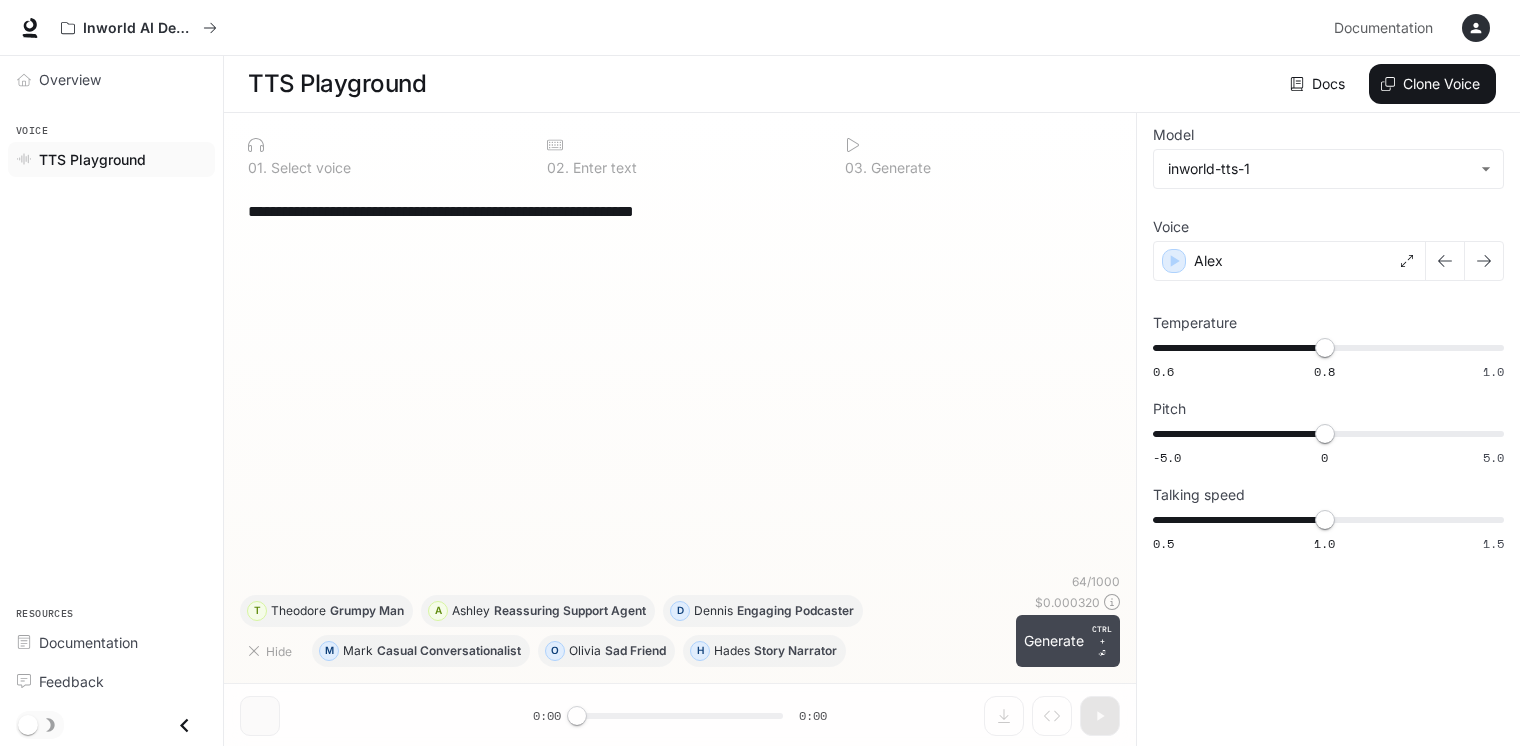 click on "Generate CTRL +  ⏎" at bounding box center [1068, 641] 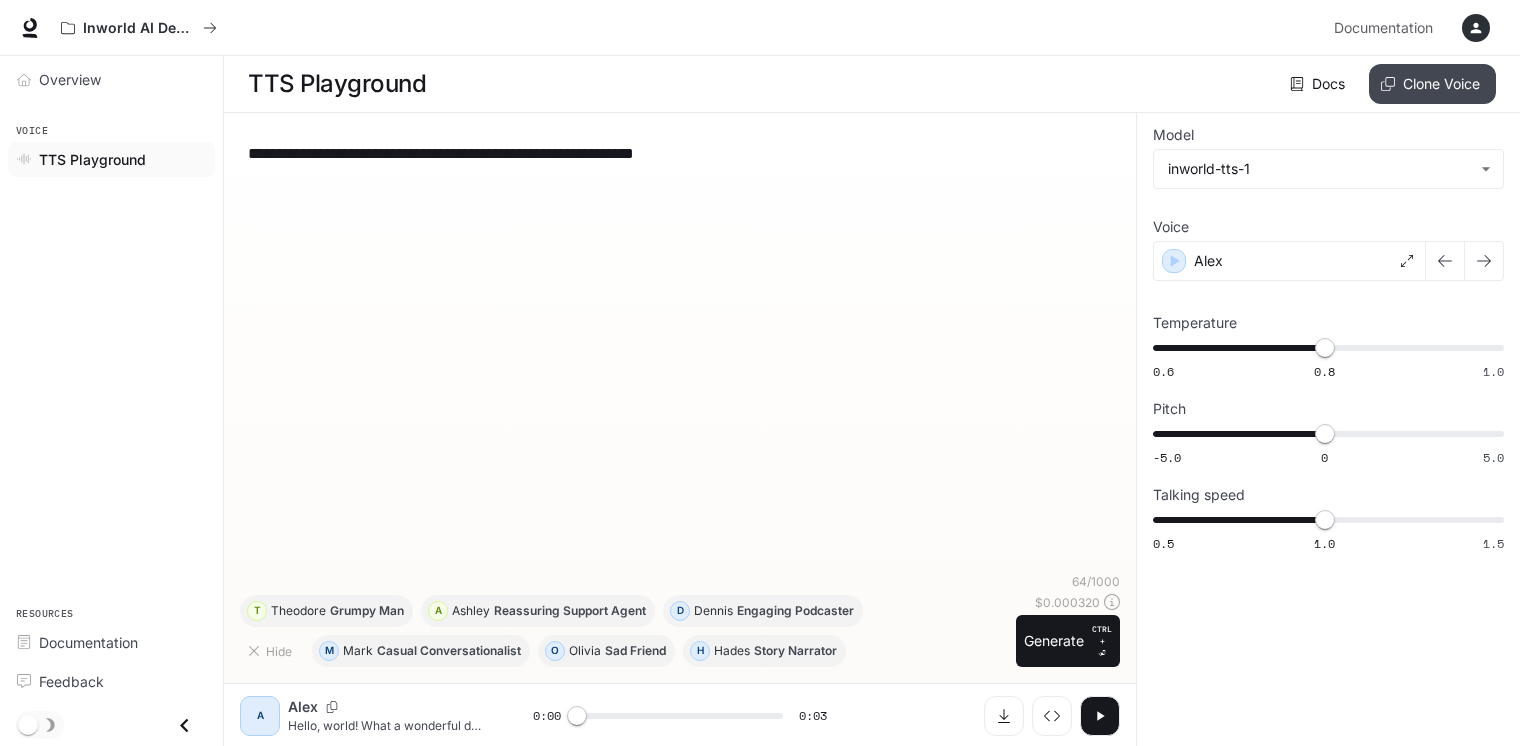 click on "Clone Voice" at bounding box center (1432, 84) 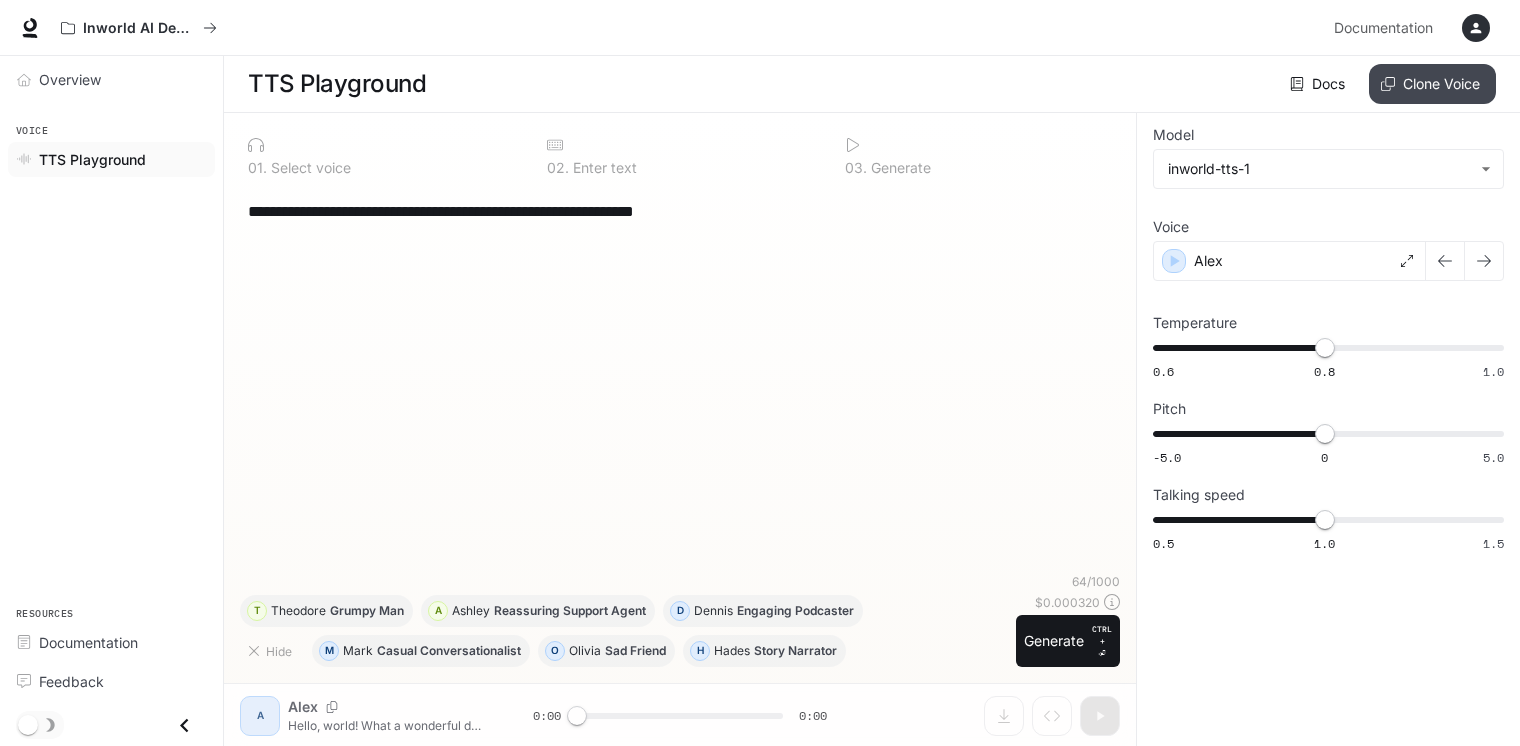 click on "Clone Voice" at bounding box center (1432, 84) 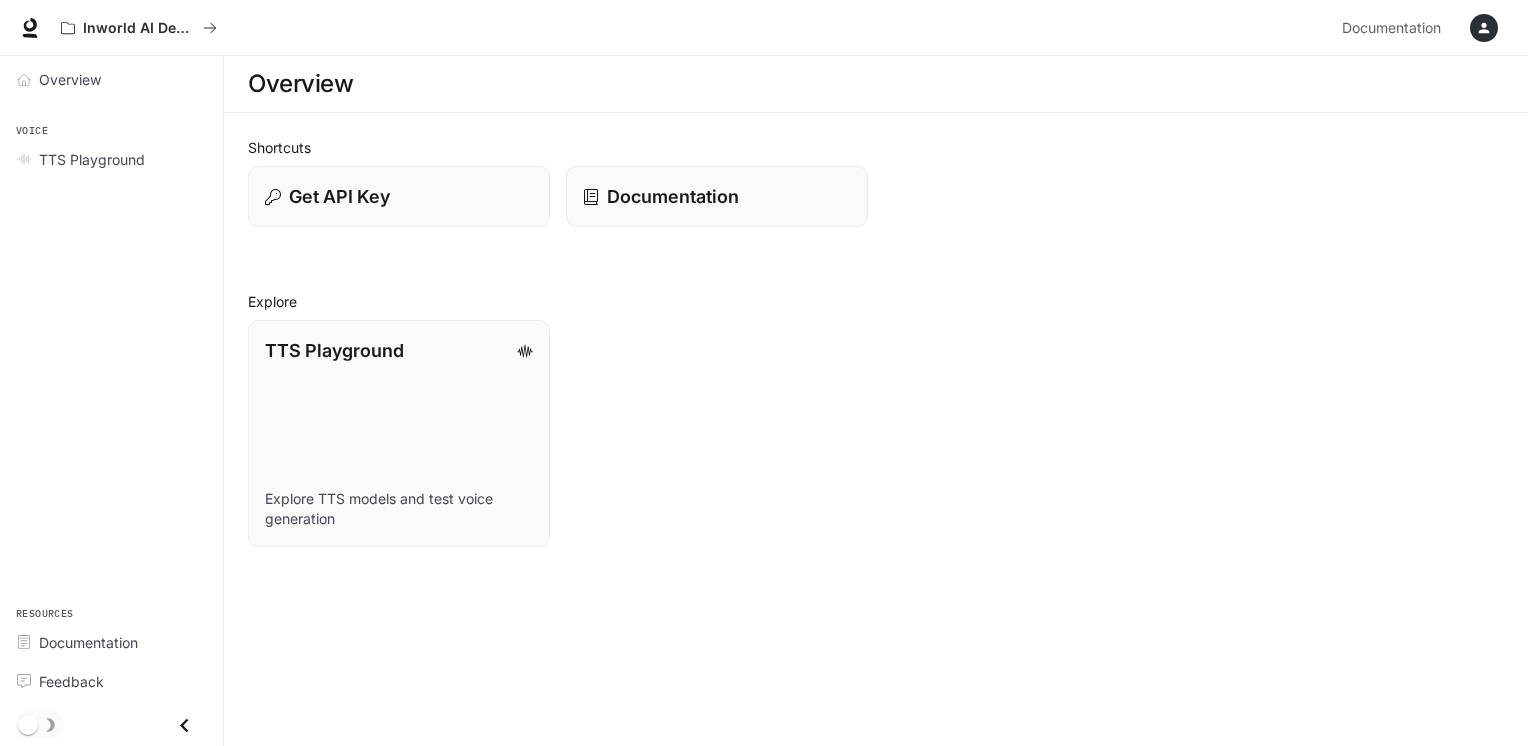 click on "TTS Playground Explore TTS models and test voice generation" at bounding box center (868, 188) 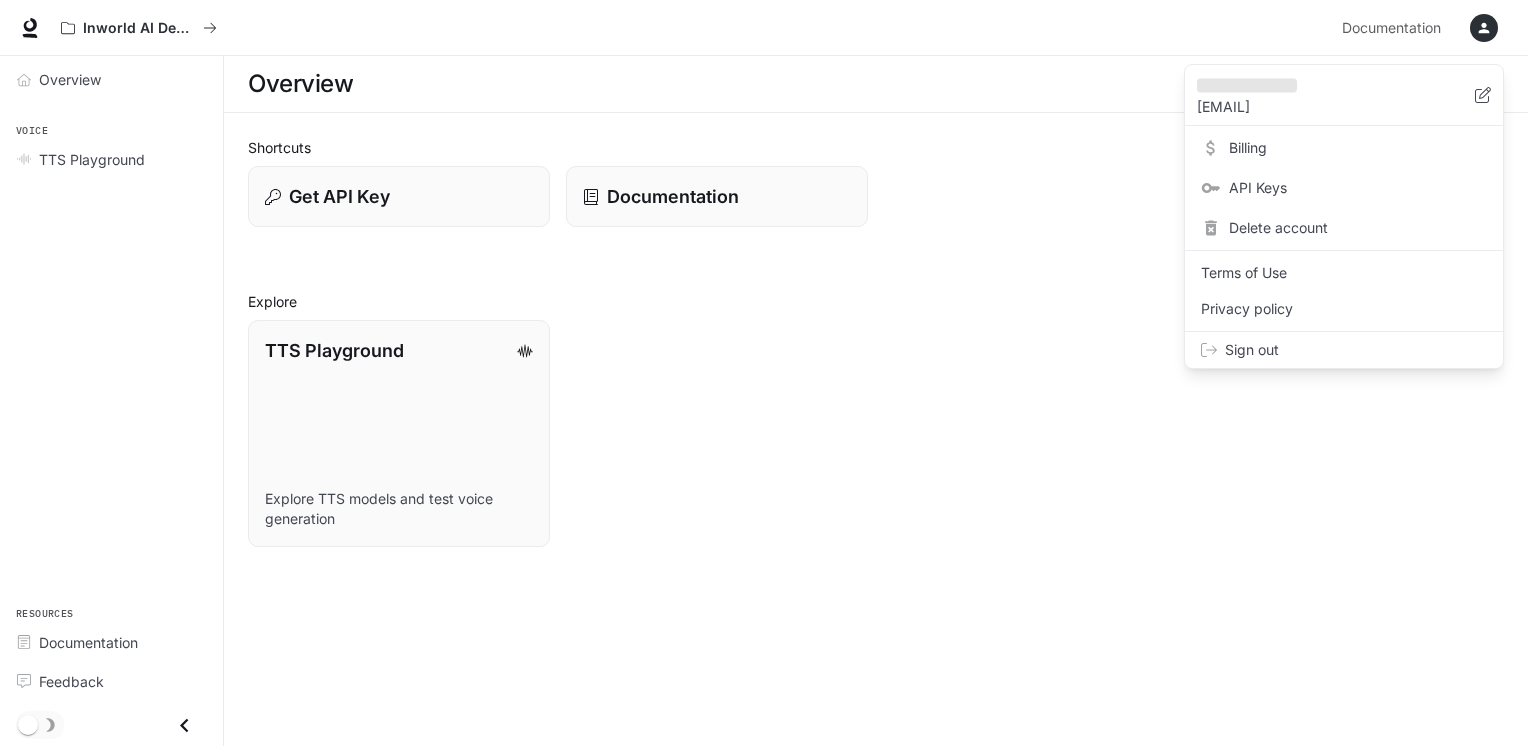 click on "Billing" at bounding box center [1358, 148] 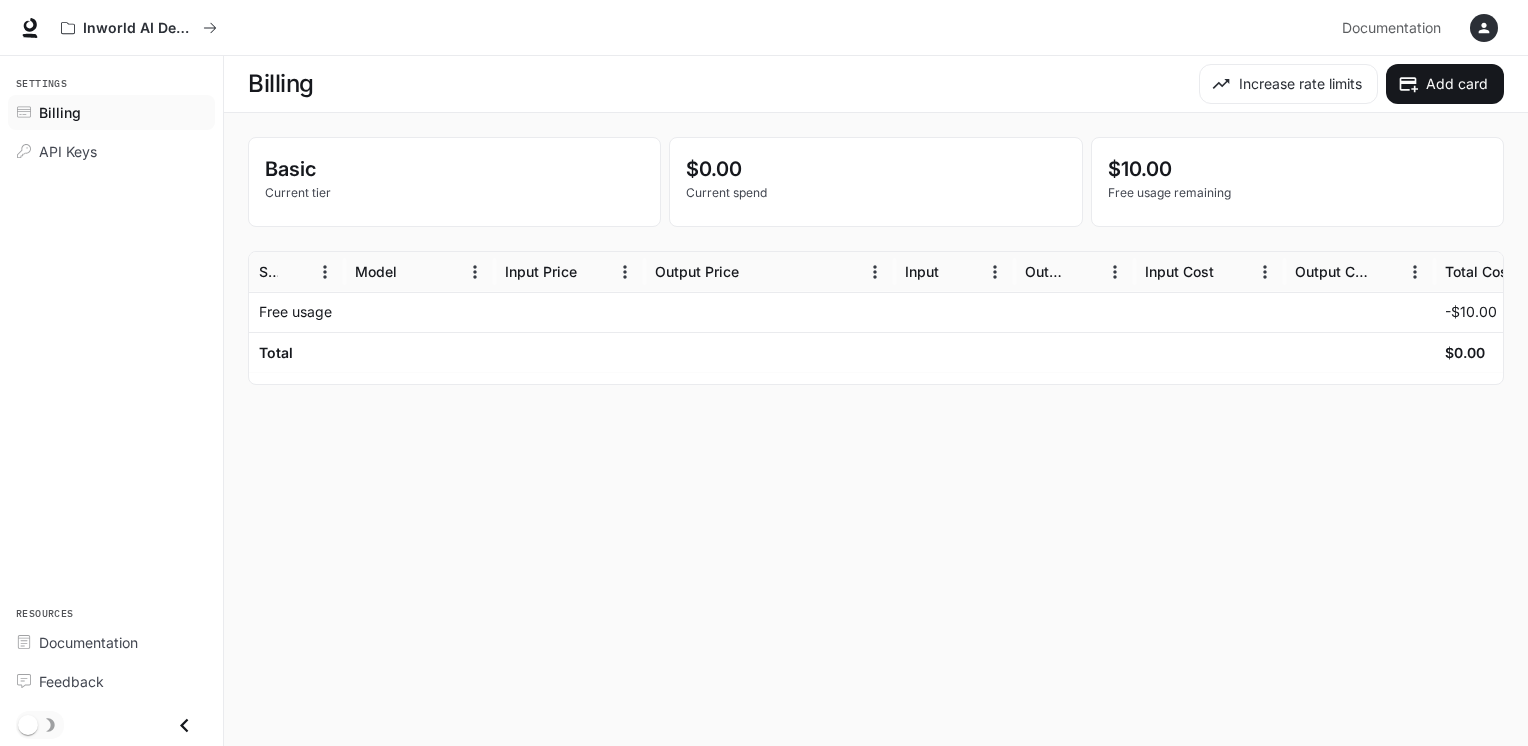 click at bounding box center [1484, 28] 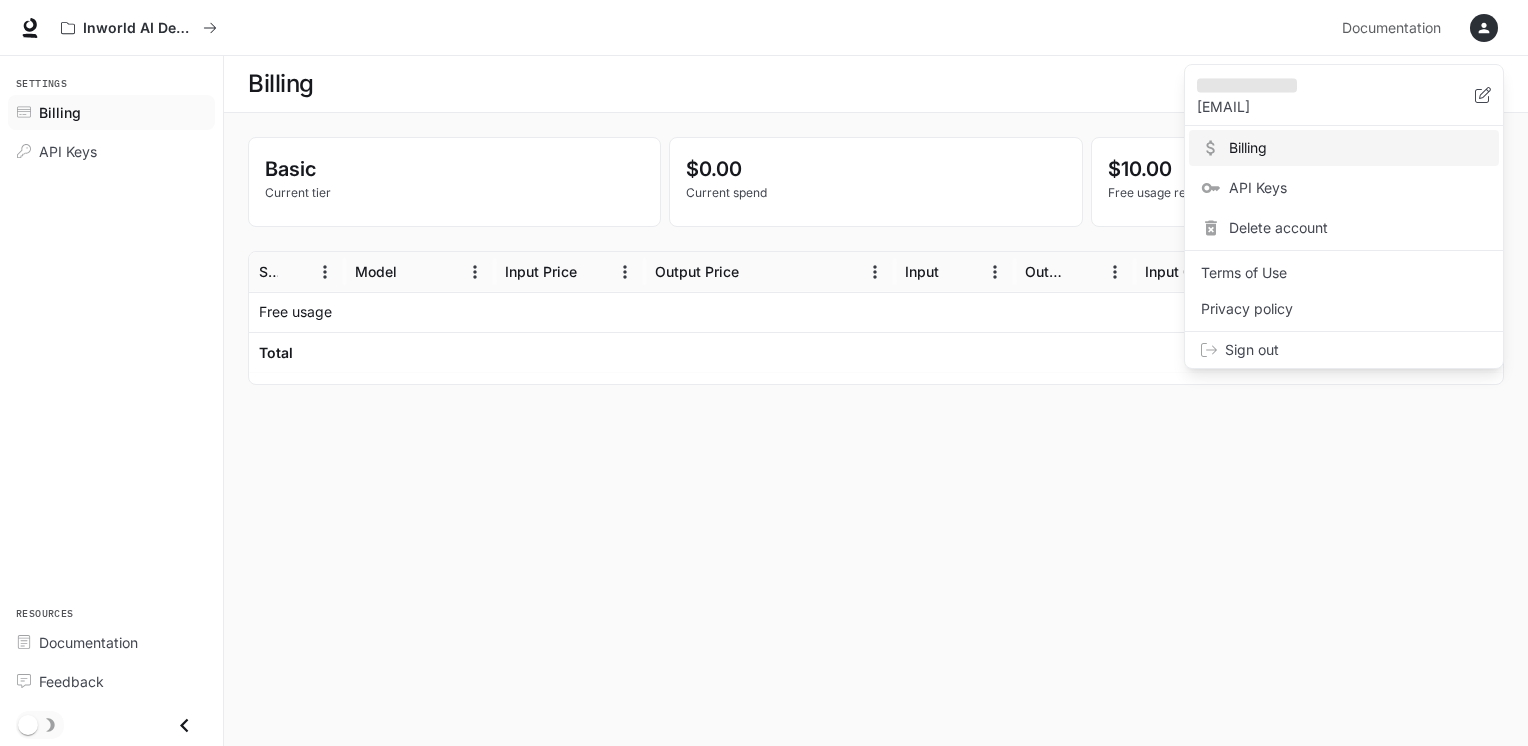 click on "API Keys" at bounding box center (1358, 188) 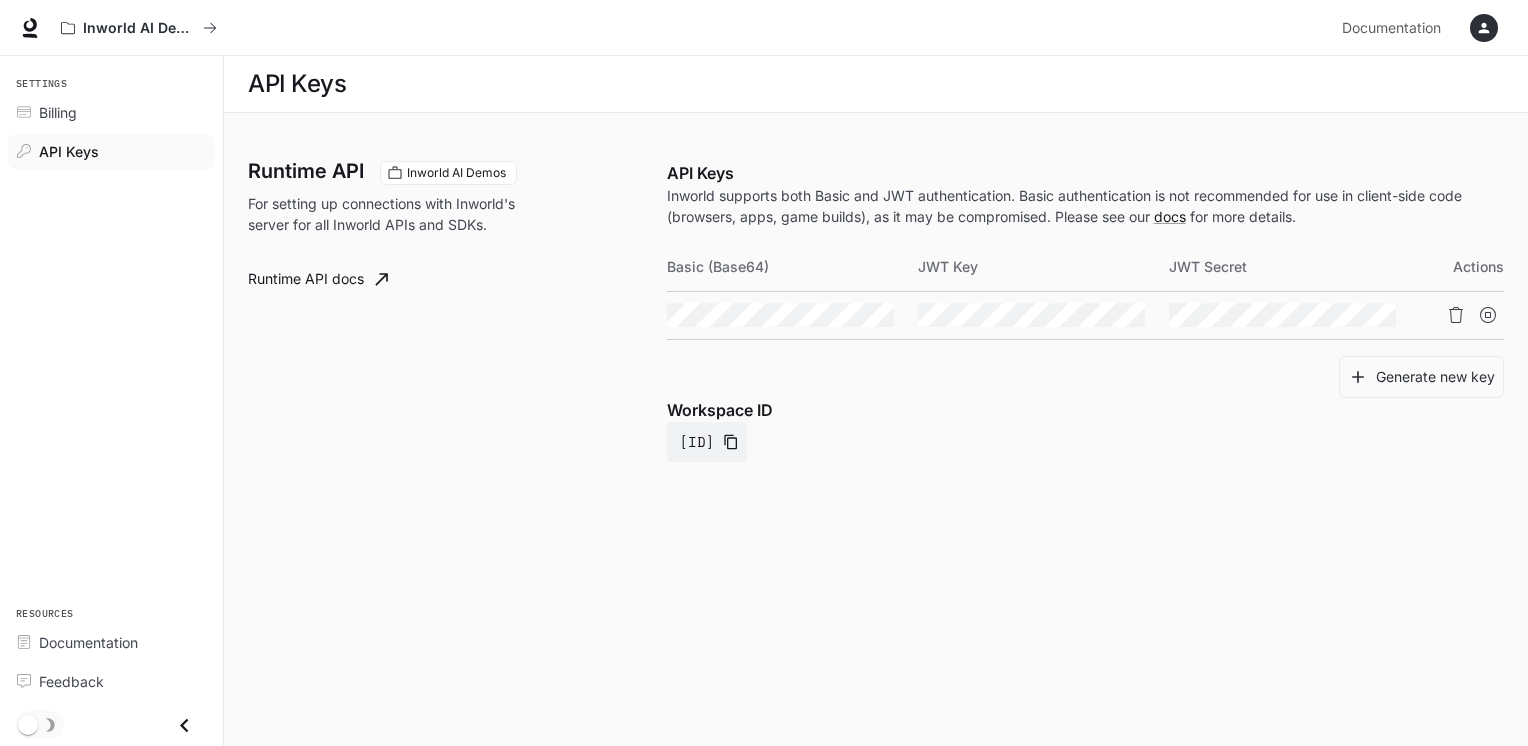 click on "API Keys" at bounding box center [69, 151] 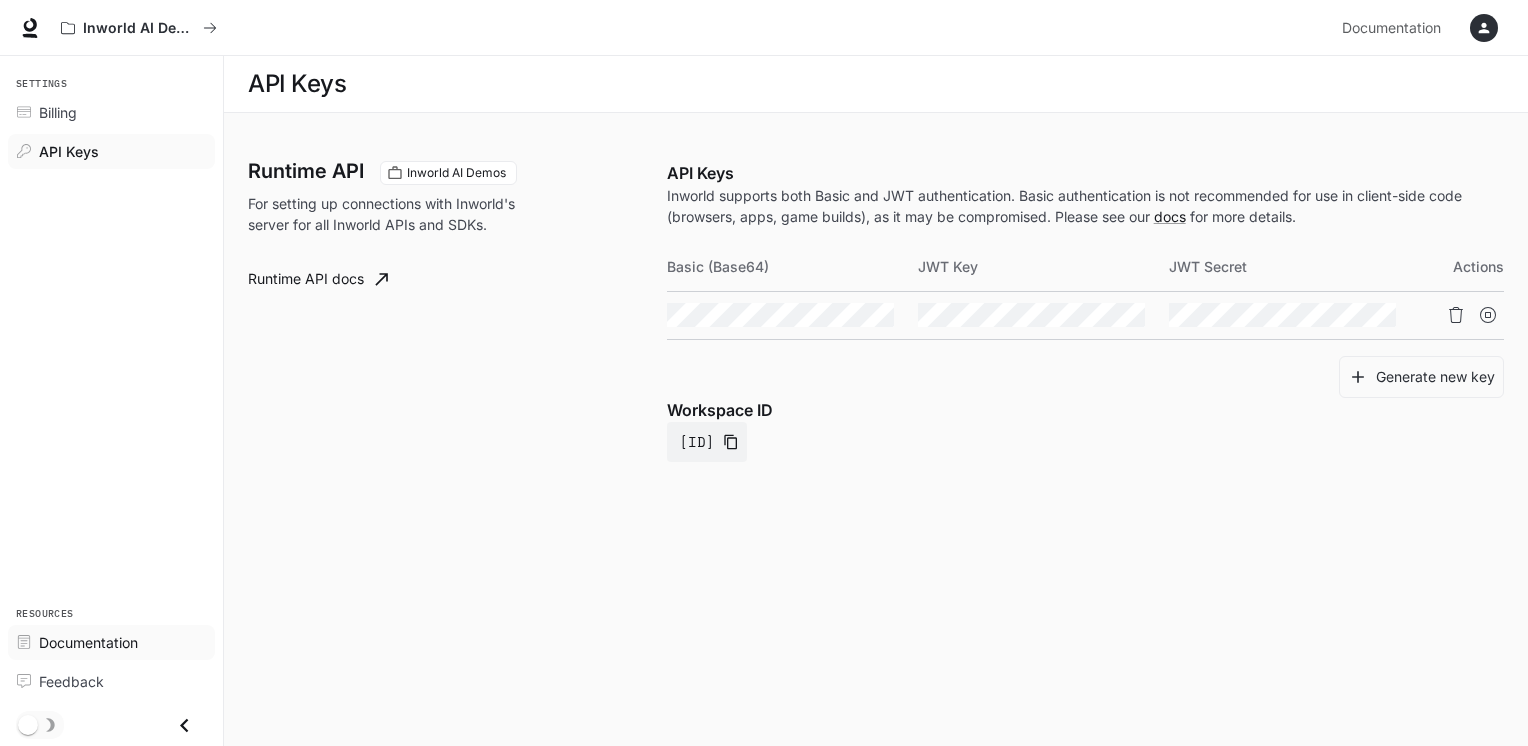 click on "Documentation" at bounding box center (88, 642) 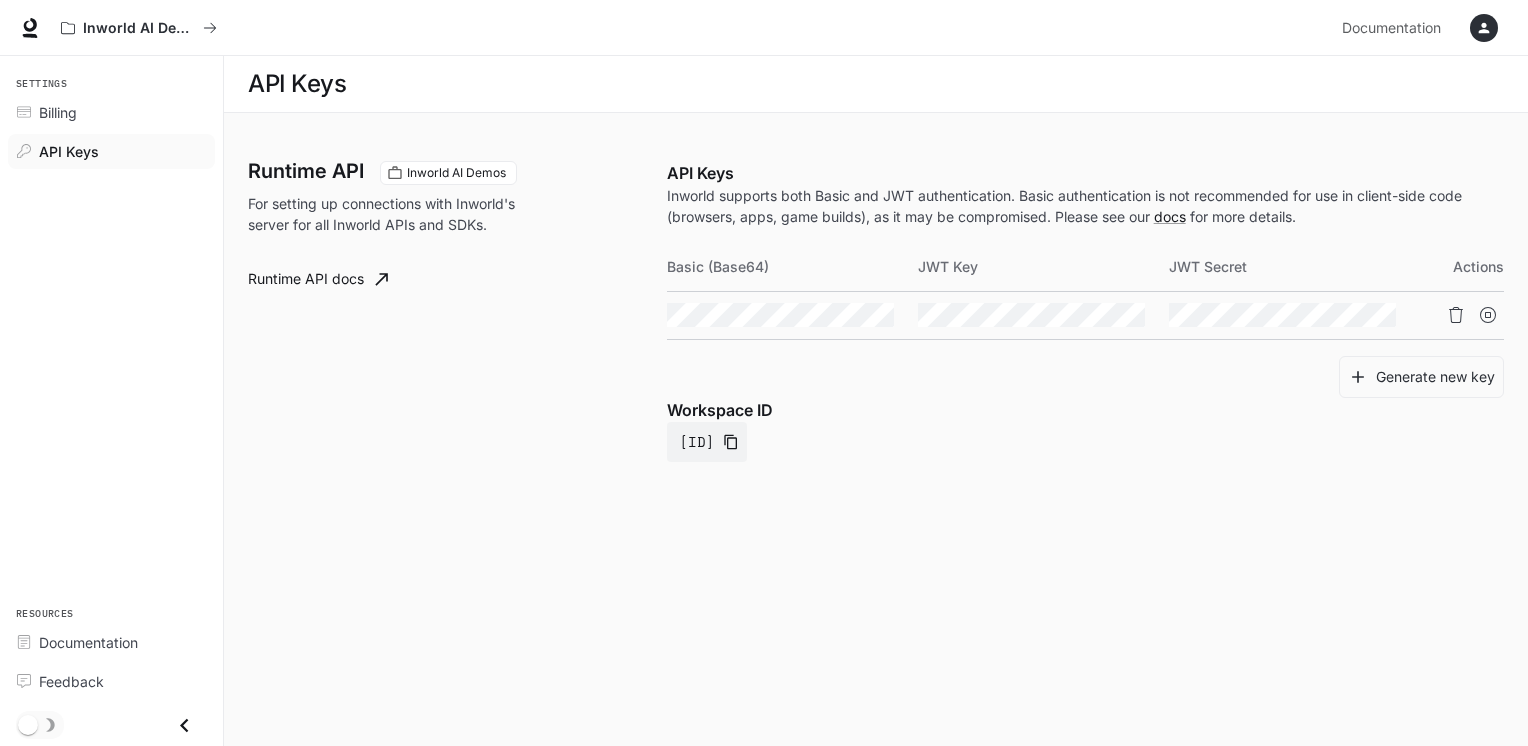 click on "Runtime API Inworld AI Demos For setting up connections with Inworld's server for all Inworld APIs and SDKs. Runtime API docs API Keys Inworld supports both Basic and JWT authentication. Basic authentication is not recommended for use in client-side code (browsers, apps, game builds), as it may be compromised. Please see our   docs   for more details. Basic (Base64) JWT Key JWT Secret Actions Generate new key Workspace ID default-6ff3jvq9nb--2nggiane2a" at bounding box center (876, 331) 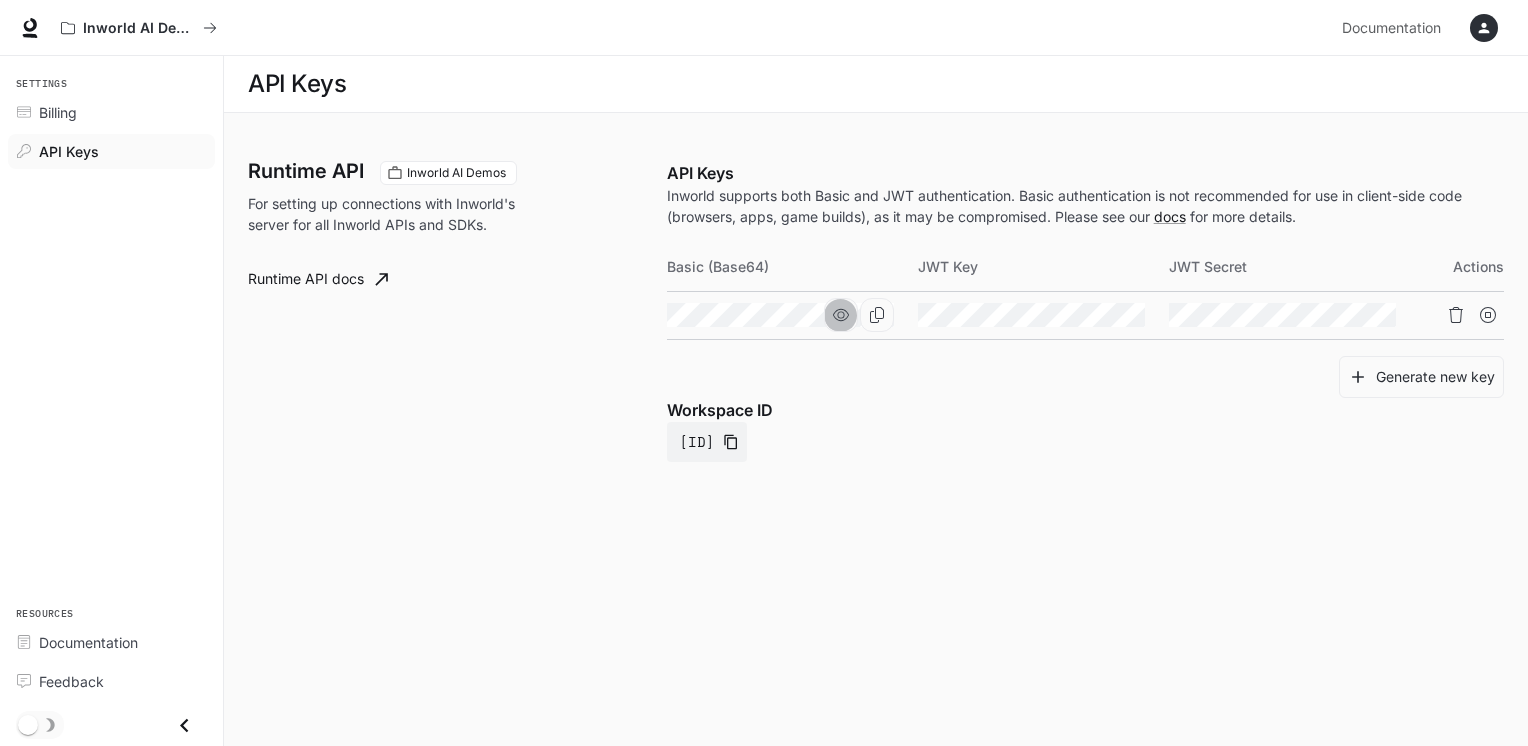 click at bounding box center (841, 315) 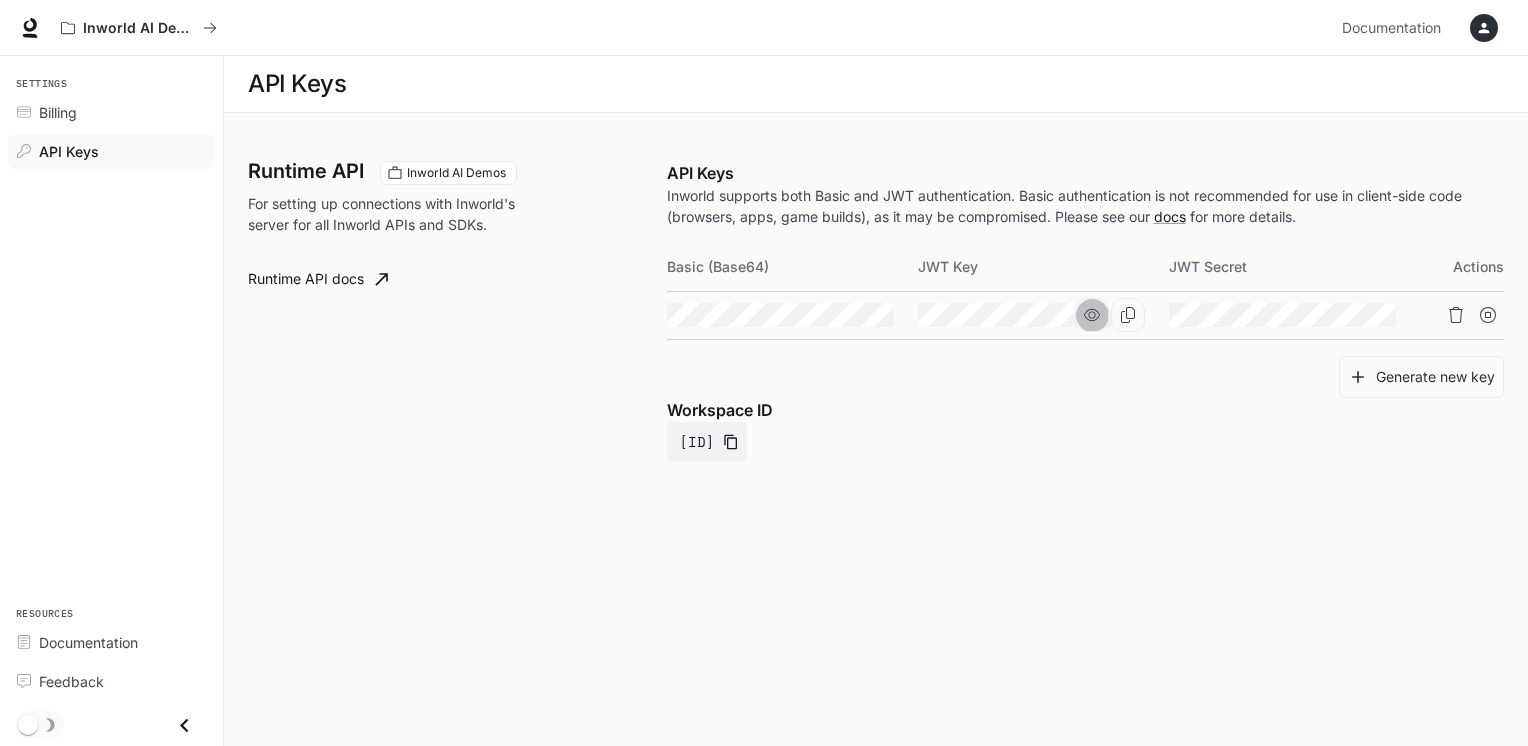 click at bounding box center [1092, 315] 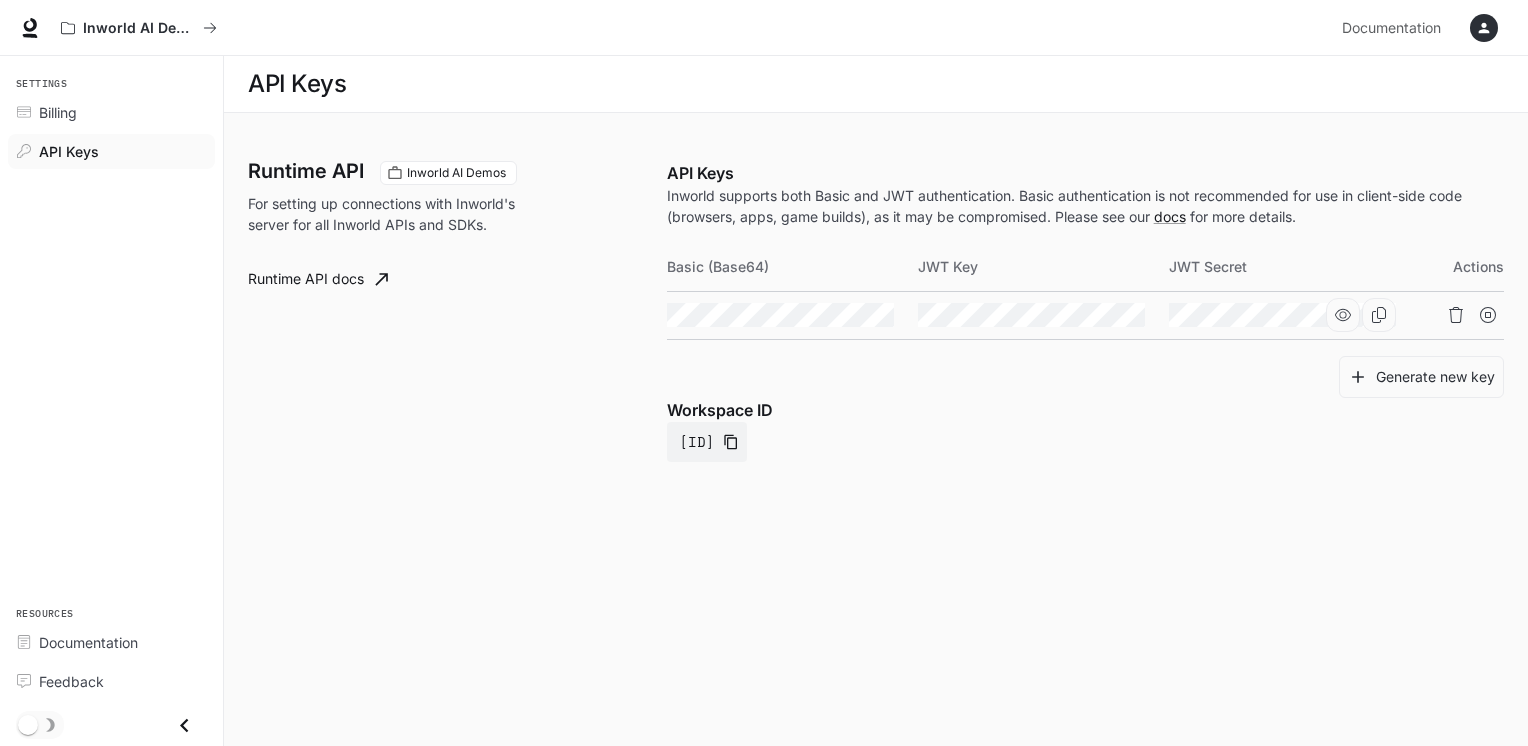 click at bounding box center [1343, 315] 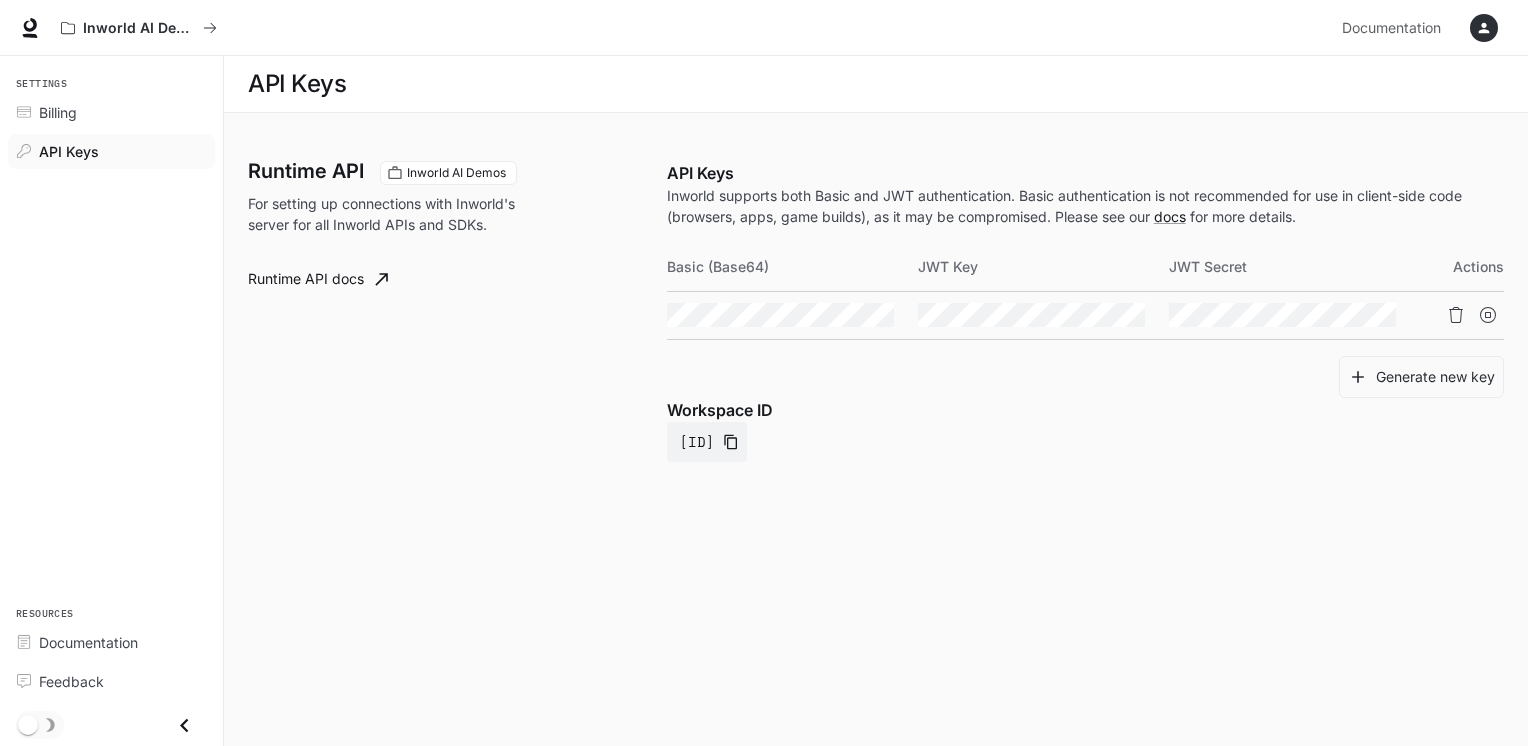 click on "API Keys Runtime API Inworld AI Demos For setting up connections with Inworld's server for all Inworld APIs and SDKs. Runtime API docs API Keys Inworld supports both Basic and JWT authentication. Basic authentication is not recommended for use in client-side code (browsers, apps, game builds), as it may be compromised. Please see our   docs   for more details. Basic (Base64) JWT Key JWT Secret Actions Generate new key Workspace ID default-6ff3jvq9nb--2nggiane2a" at bounding box center (876, 401) 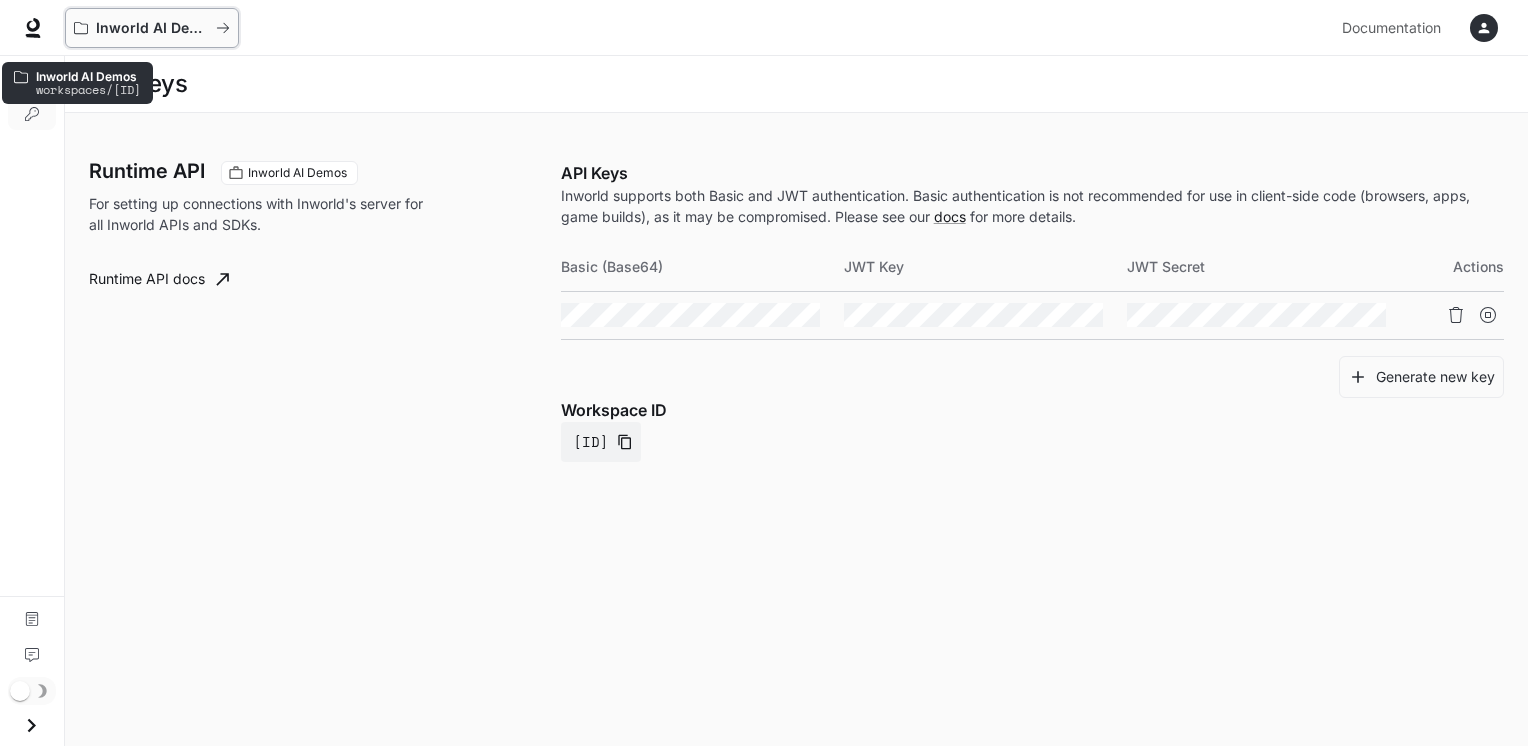 click on "Inworld AI Demos" at bounding box center (152, 28) 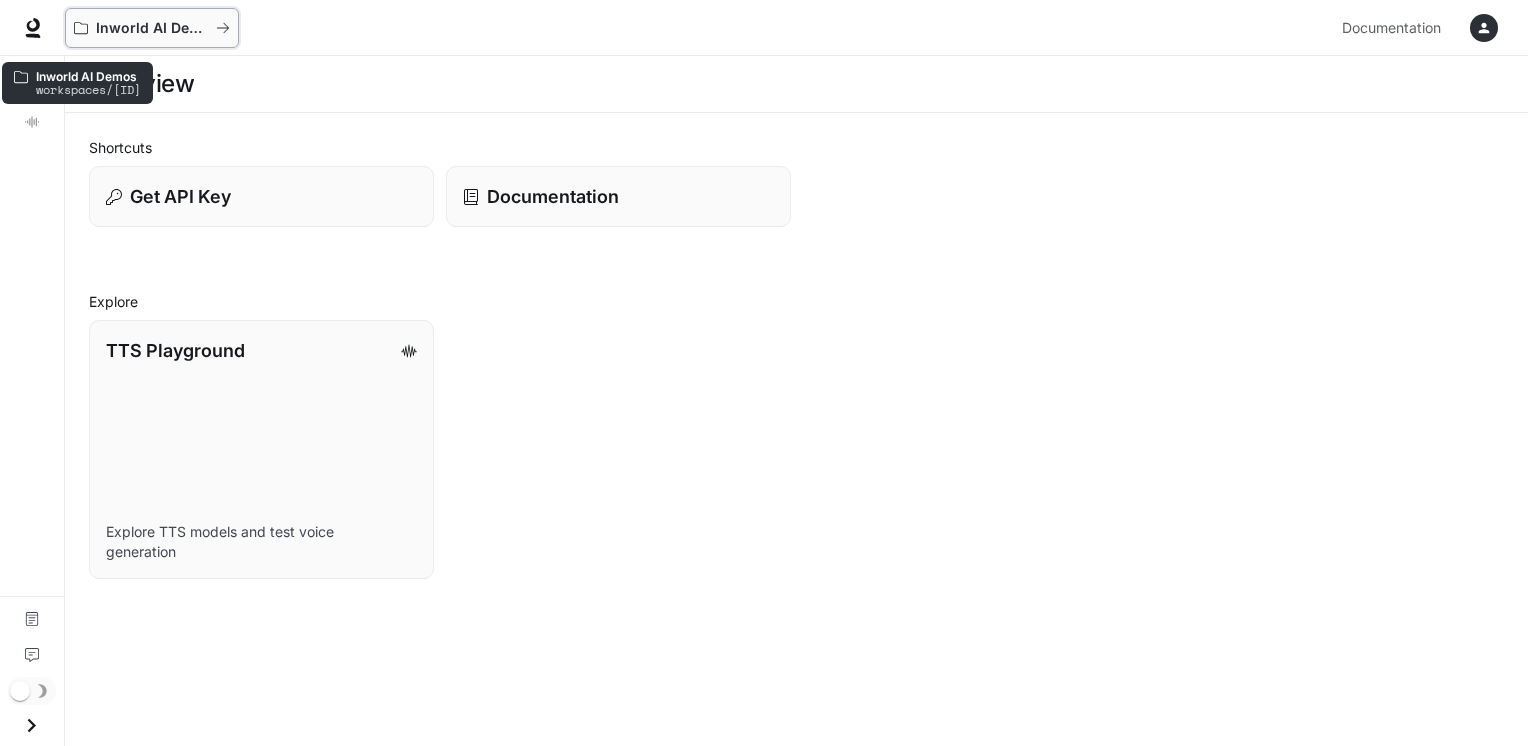 click at bounding box center [223, 28] 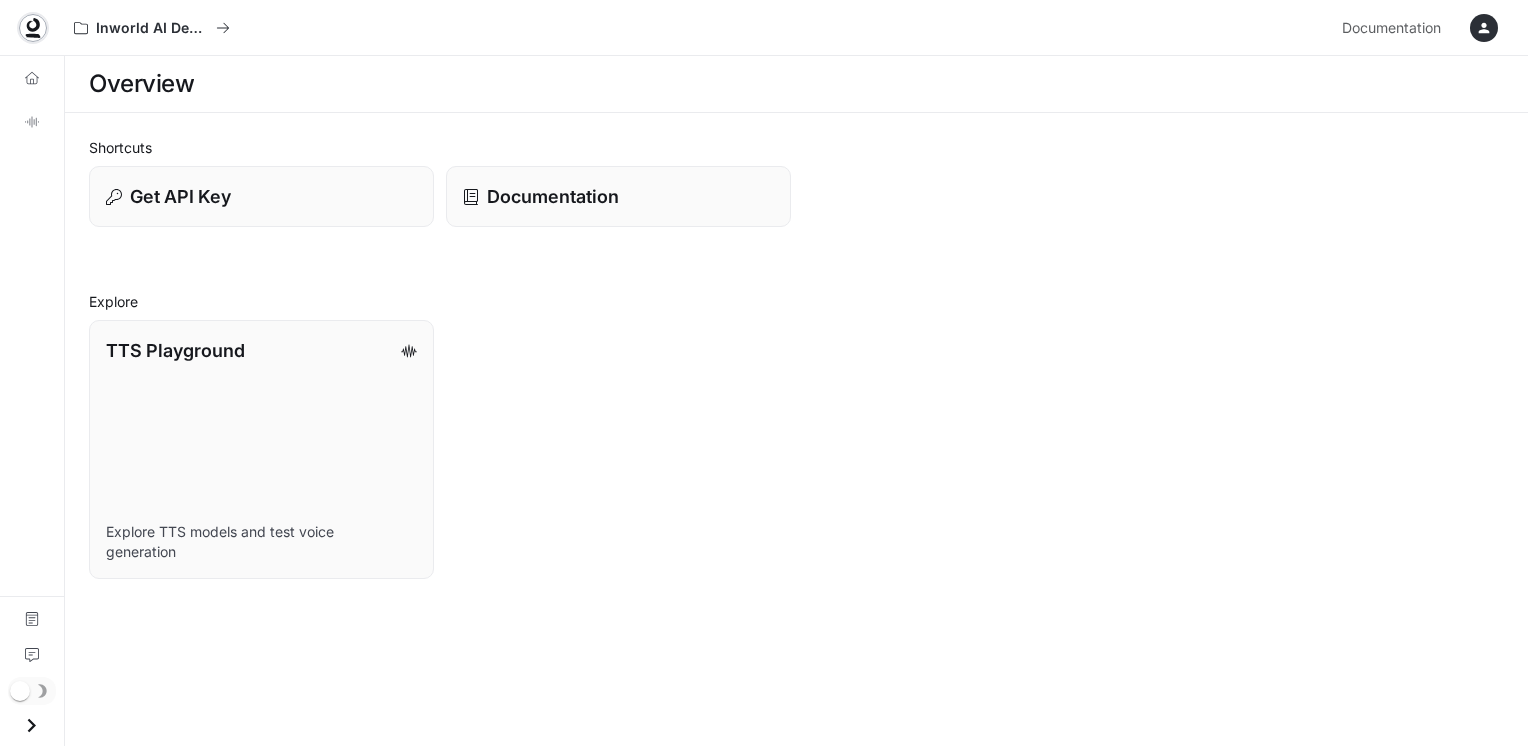 click at bounding box center (33, 28) 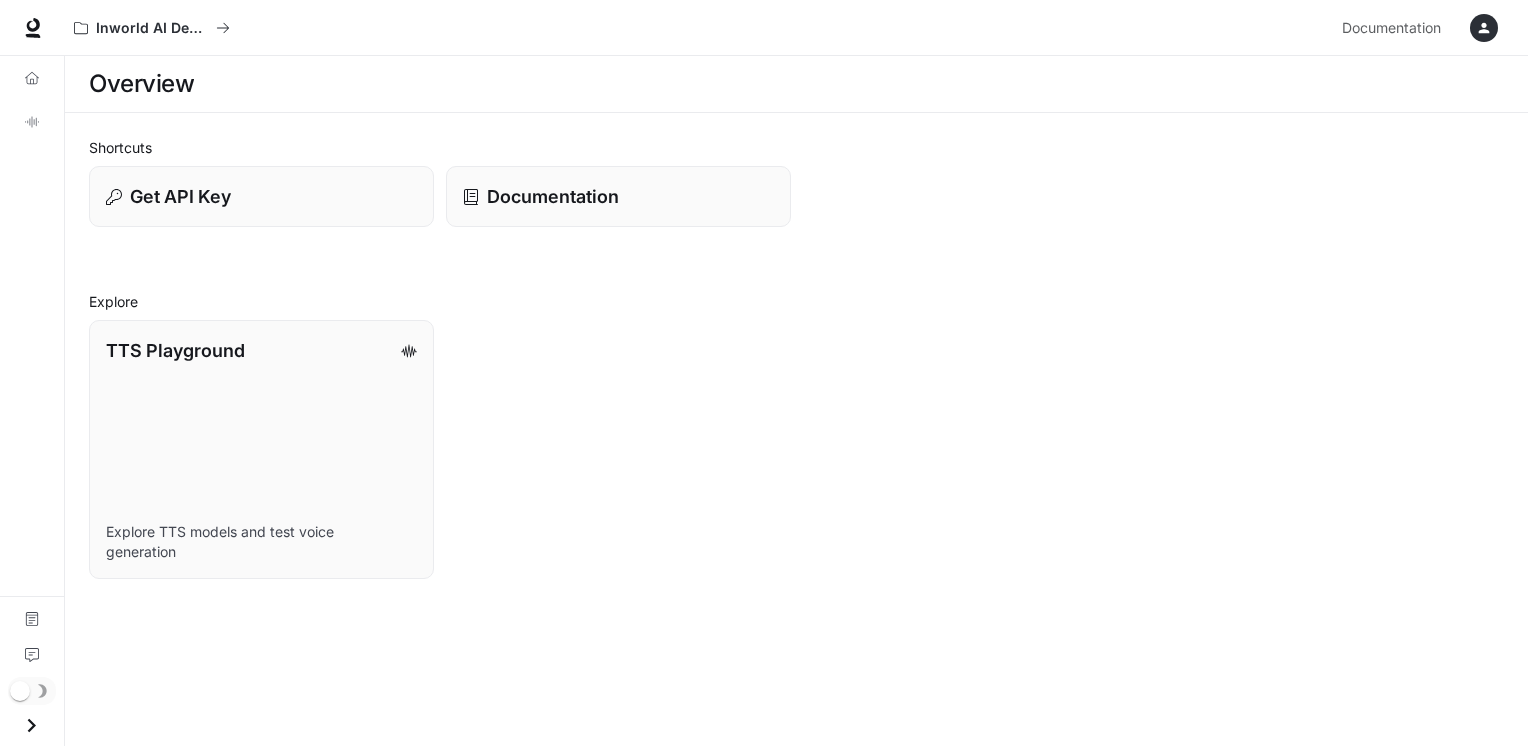scroll, scrollTop: 0, scrollLeft: 0, axis: both 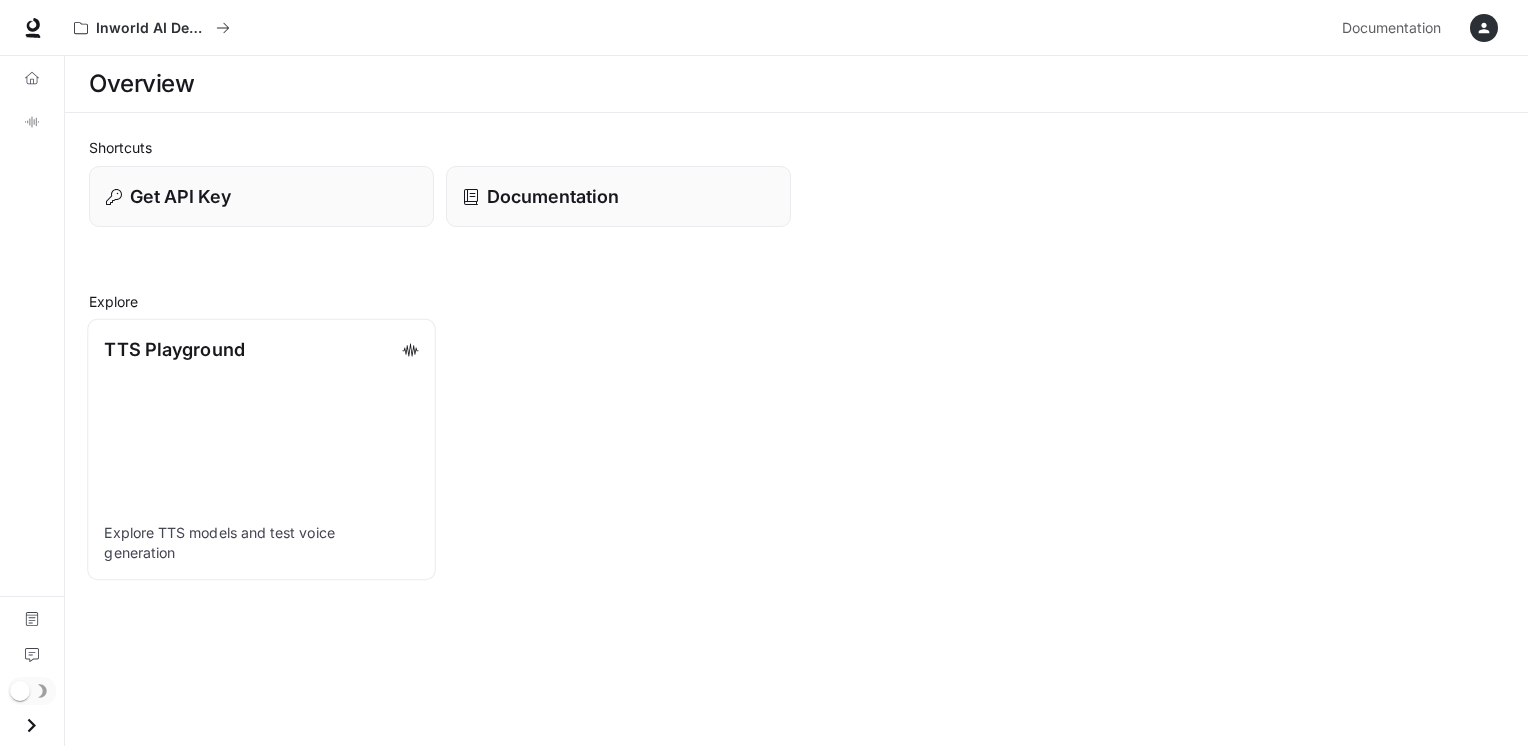 click on "TTS Playground Explore TTS models and test voice generation" at bounding box center [261, 449] 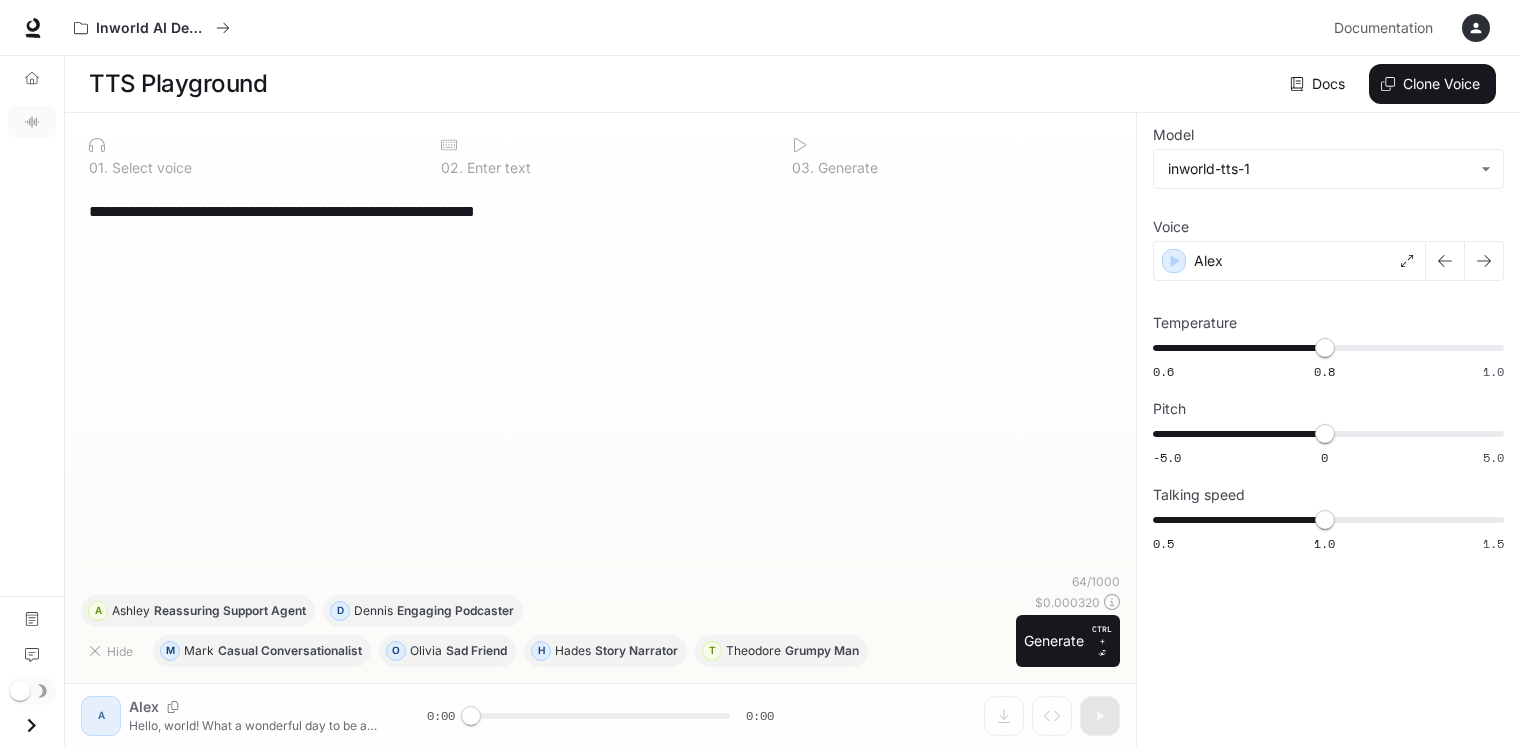 click on "Docs" at bounding box center [1319, 84] 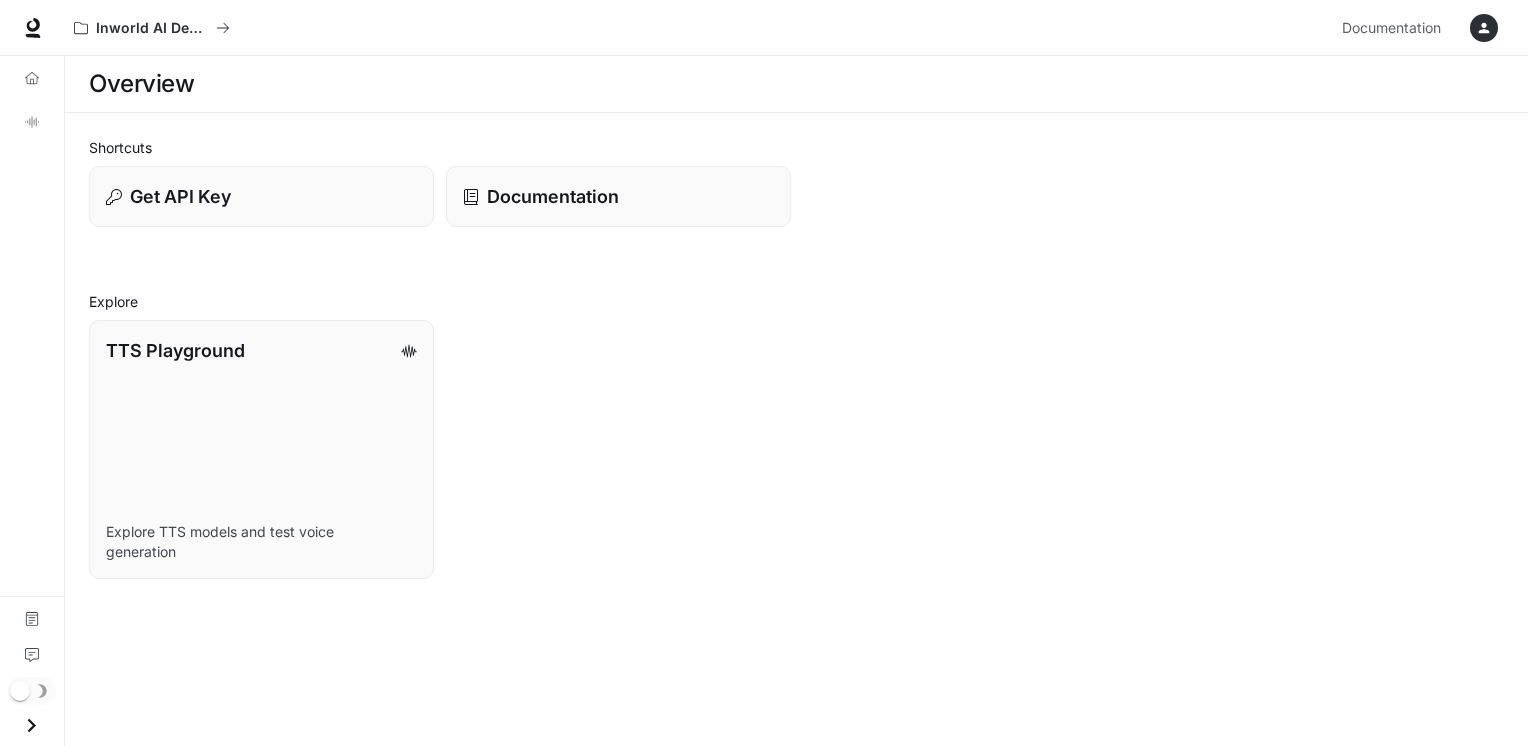 scroll, scrollTop: 0, scrollLeft: 0, axis: both 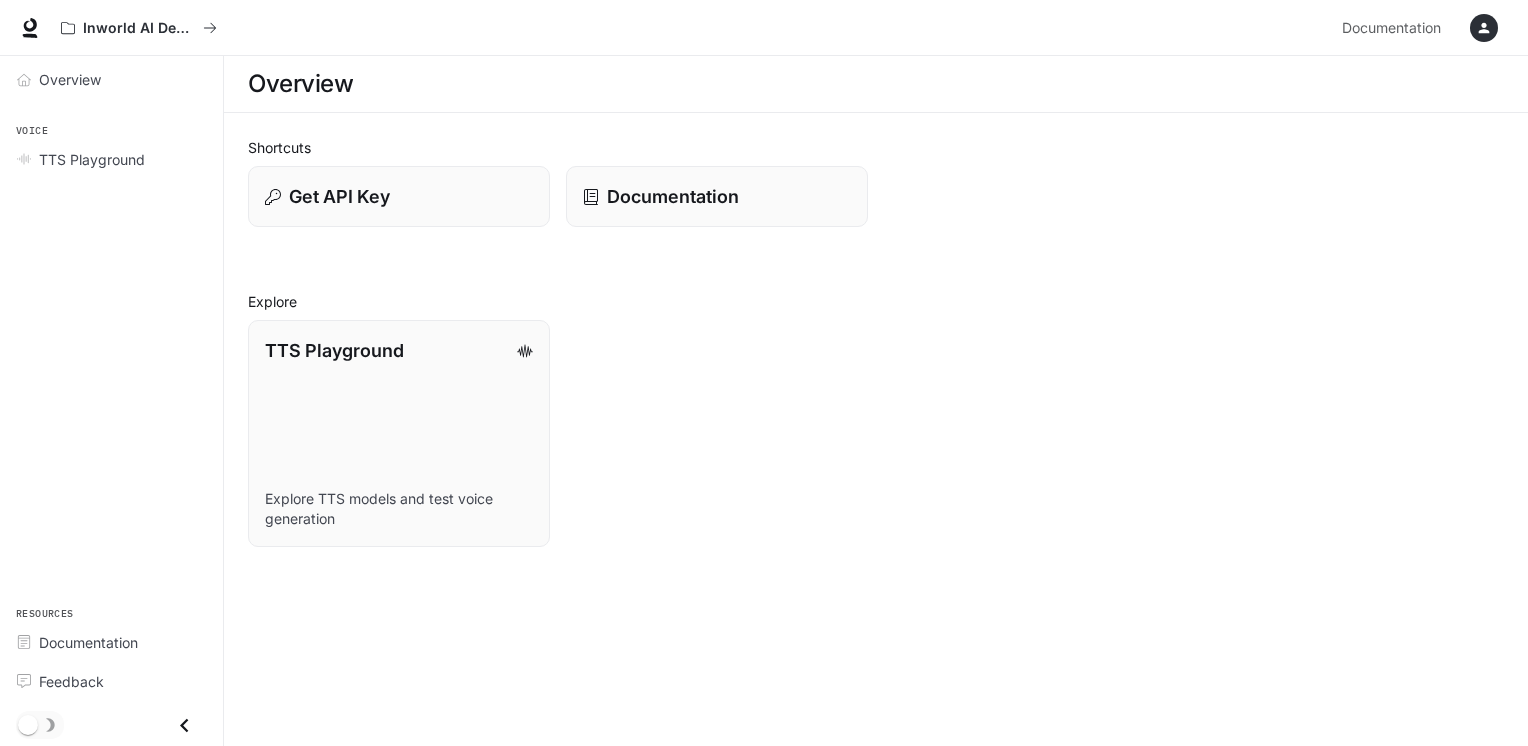 click on "Overview Voice TTS Playground Resources Documentation Feedback" at bounding box center [111, 401] 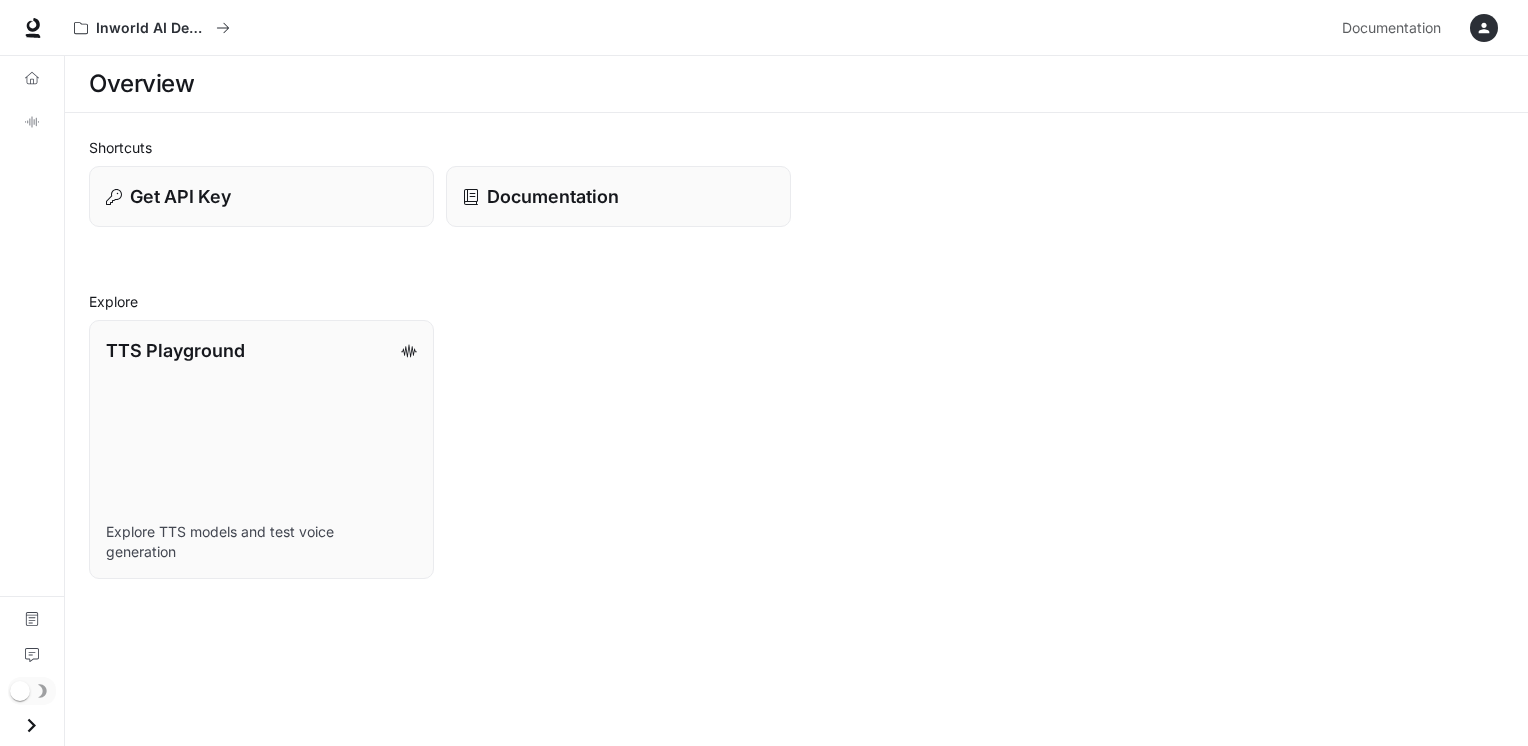 click on "Overview TTS Playground Documentation Feedback" at bounding box center (32, 401) 